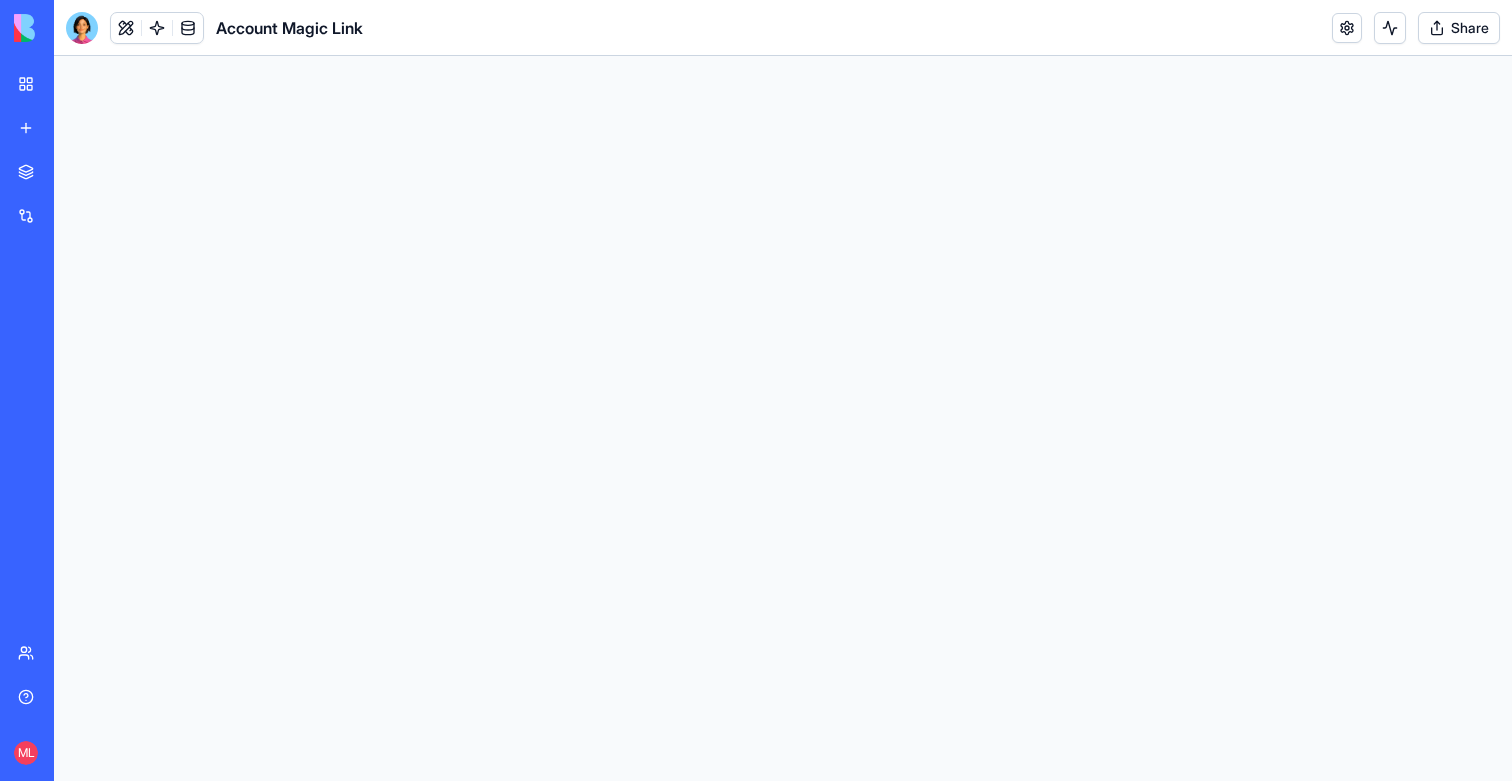 scroll, scrollTop: 0, scrollLeft: 0, axis: both 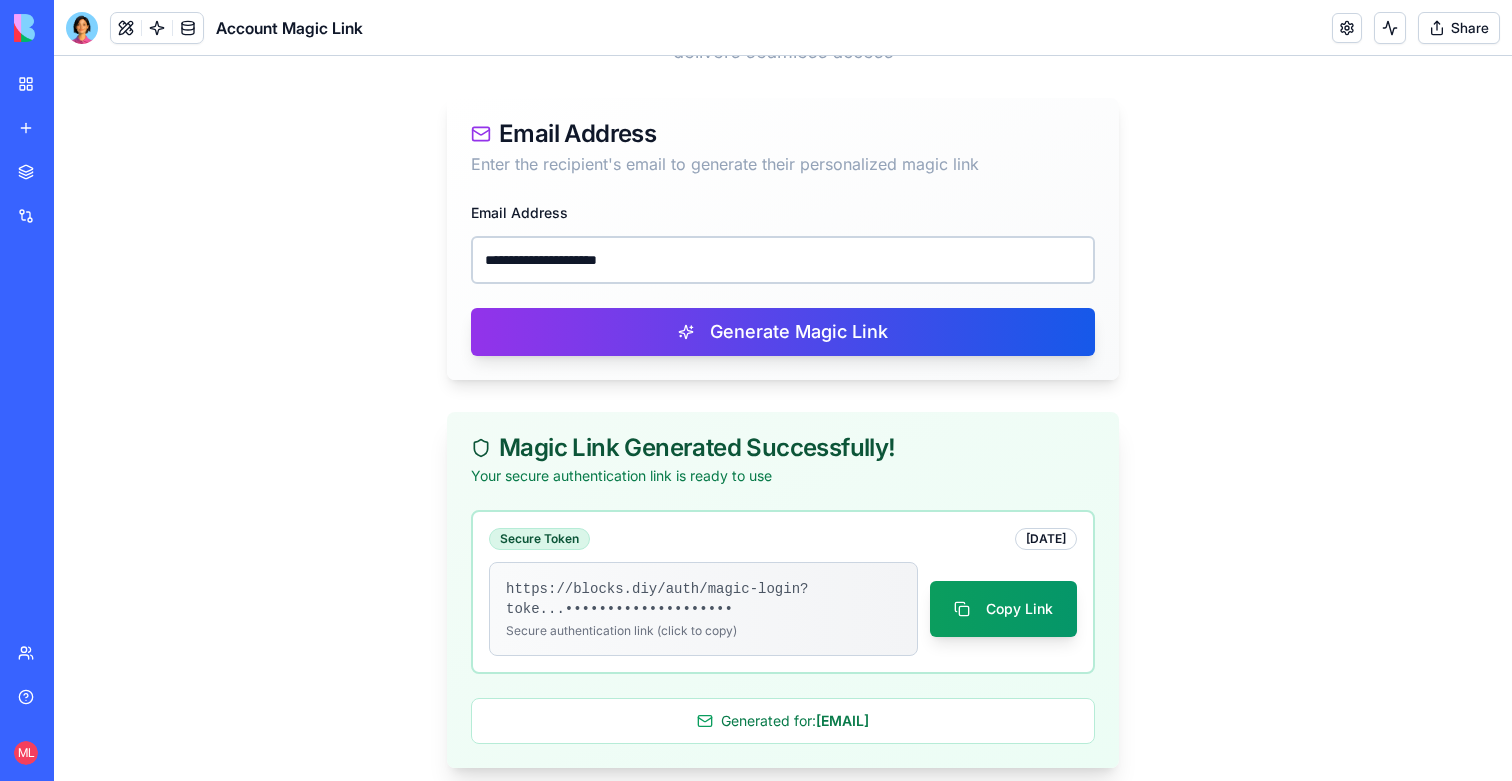 click on "**********" at bounding box center [783, 260] 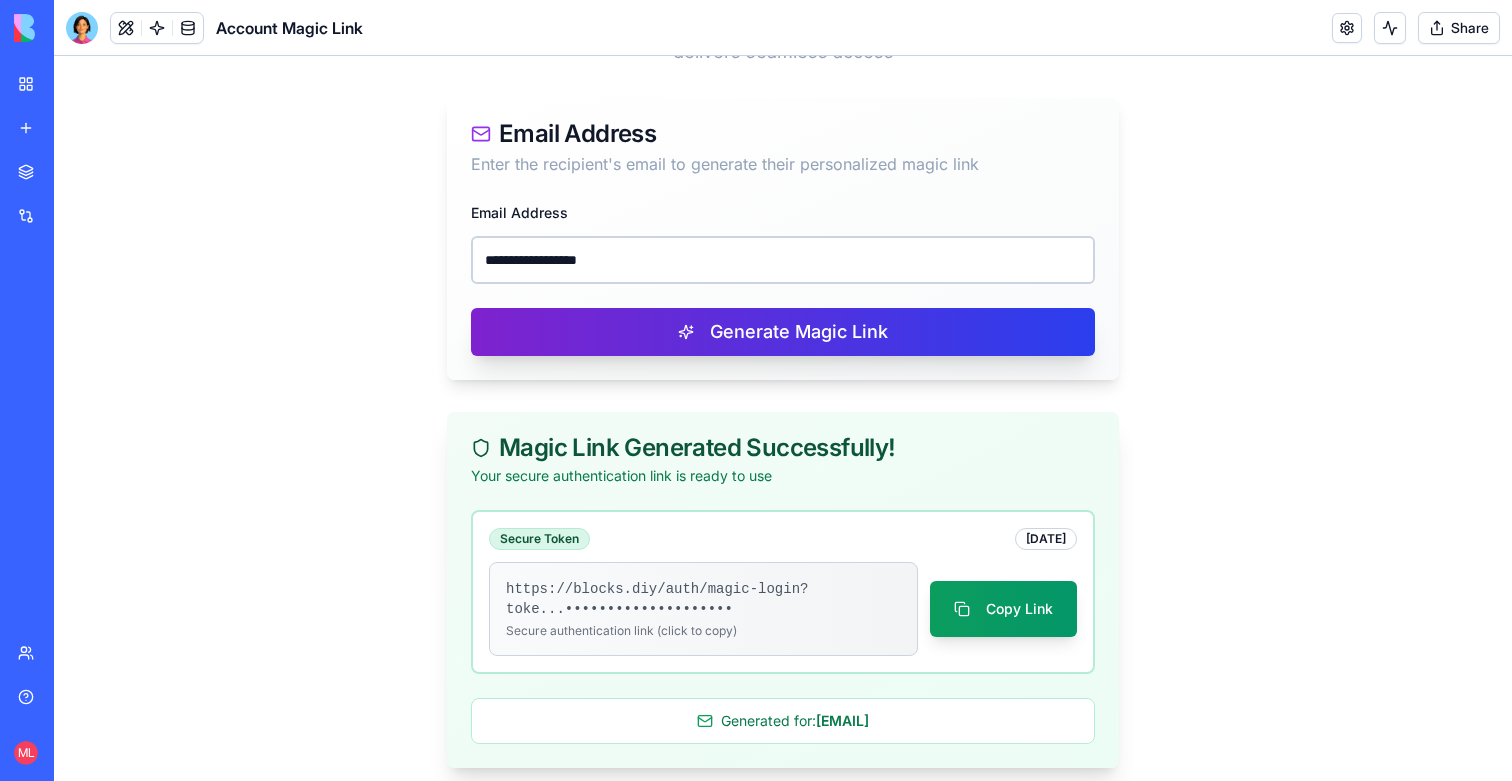 type on "**********" 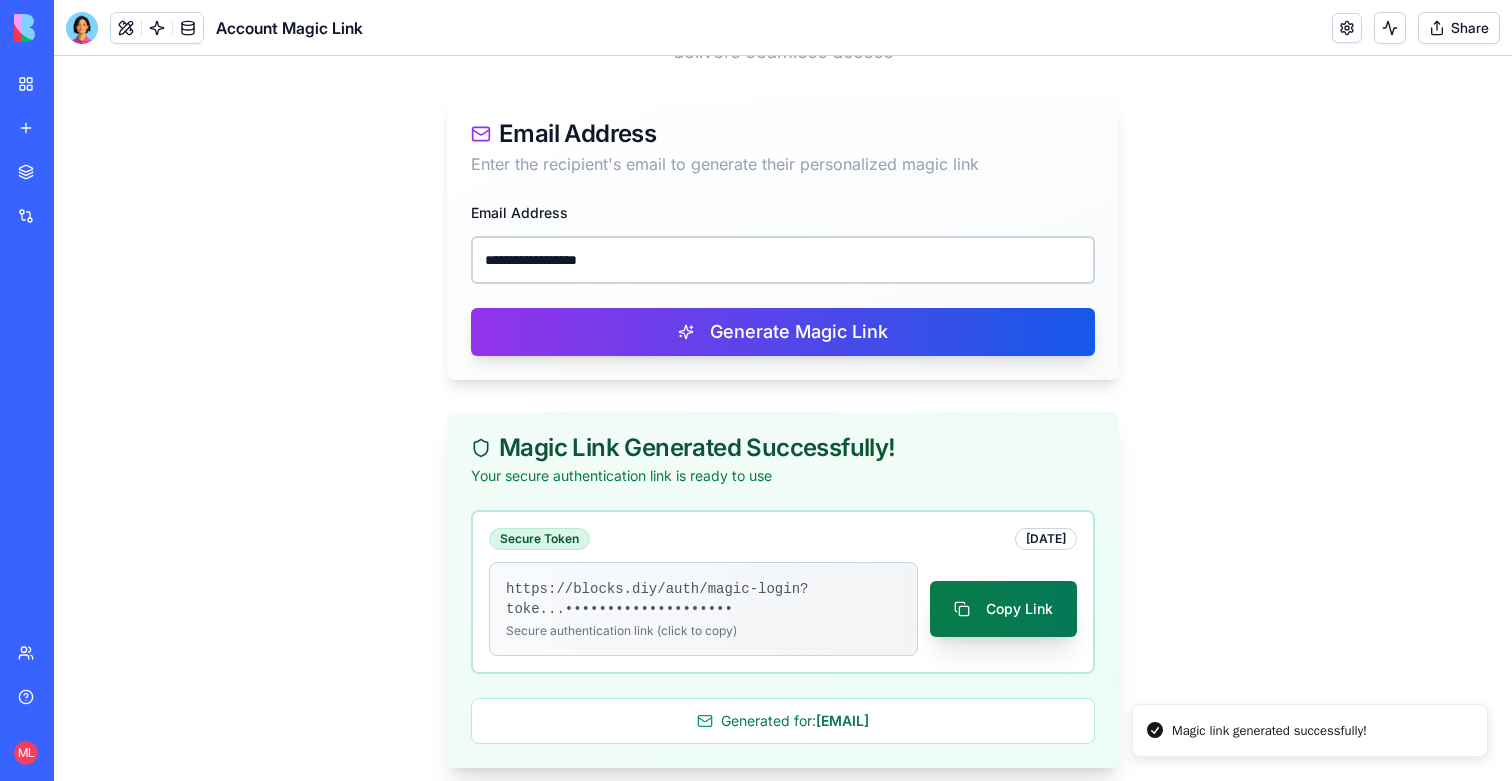 click on "Copy Link" at bounding box center (1003, 609) 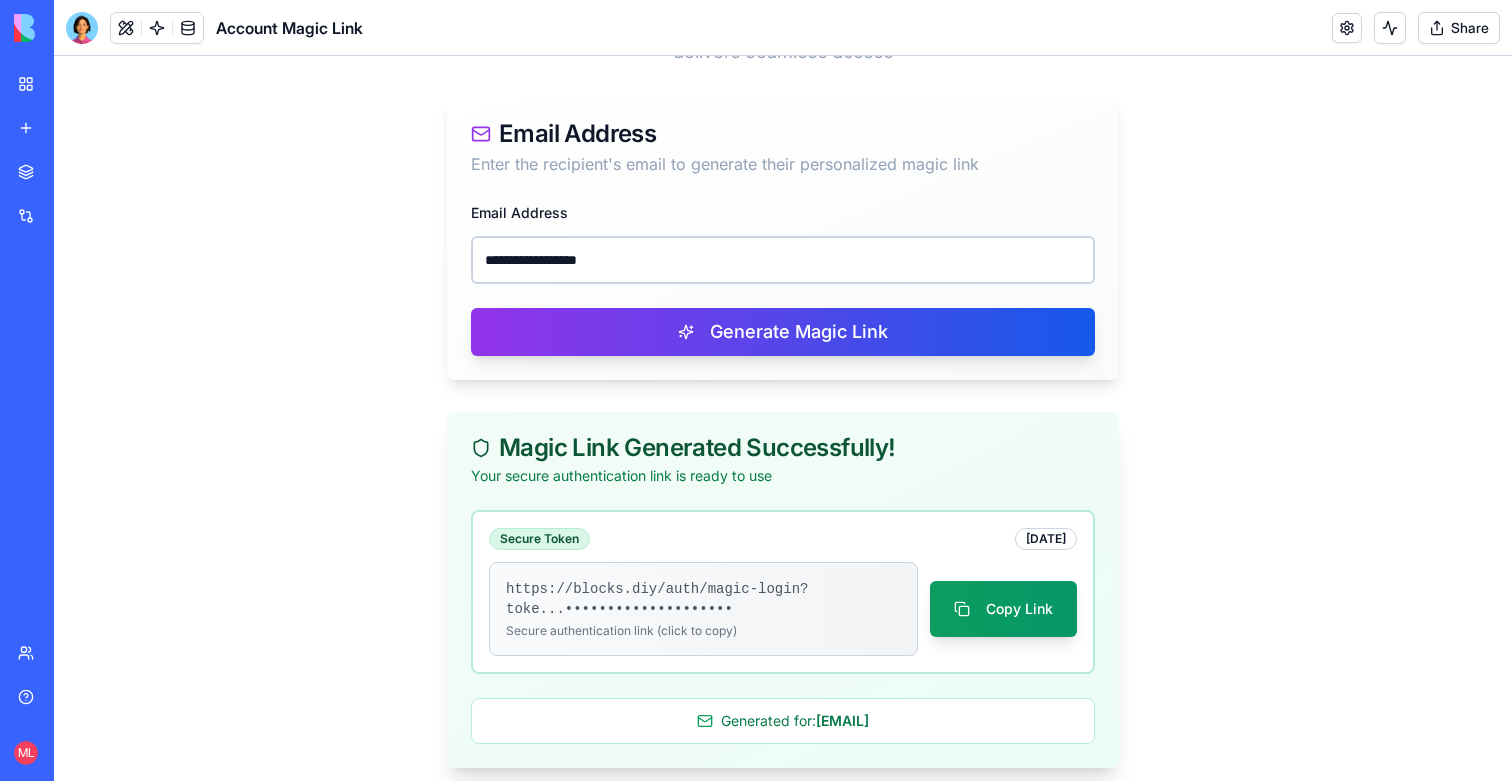 type 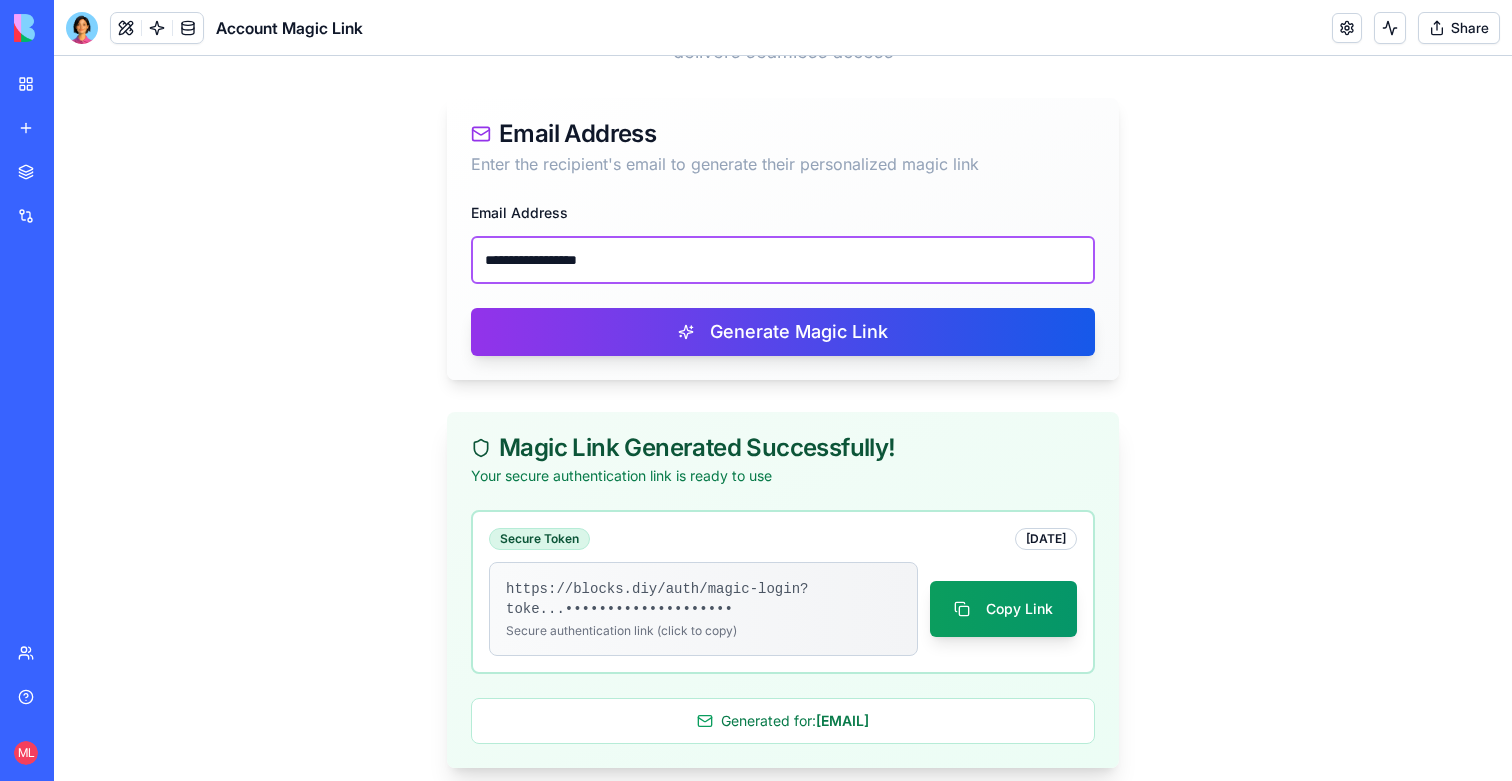 click on "**********" at bounding box center (783, 260) 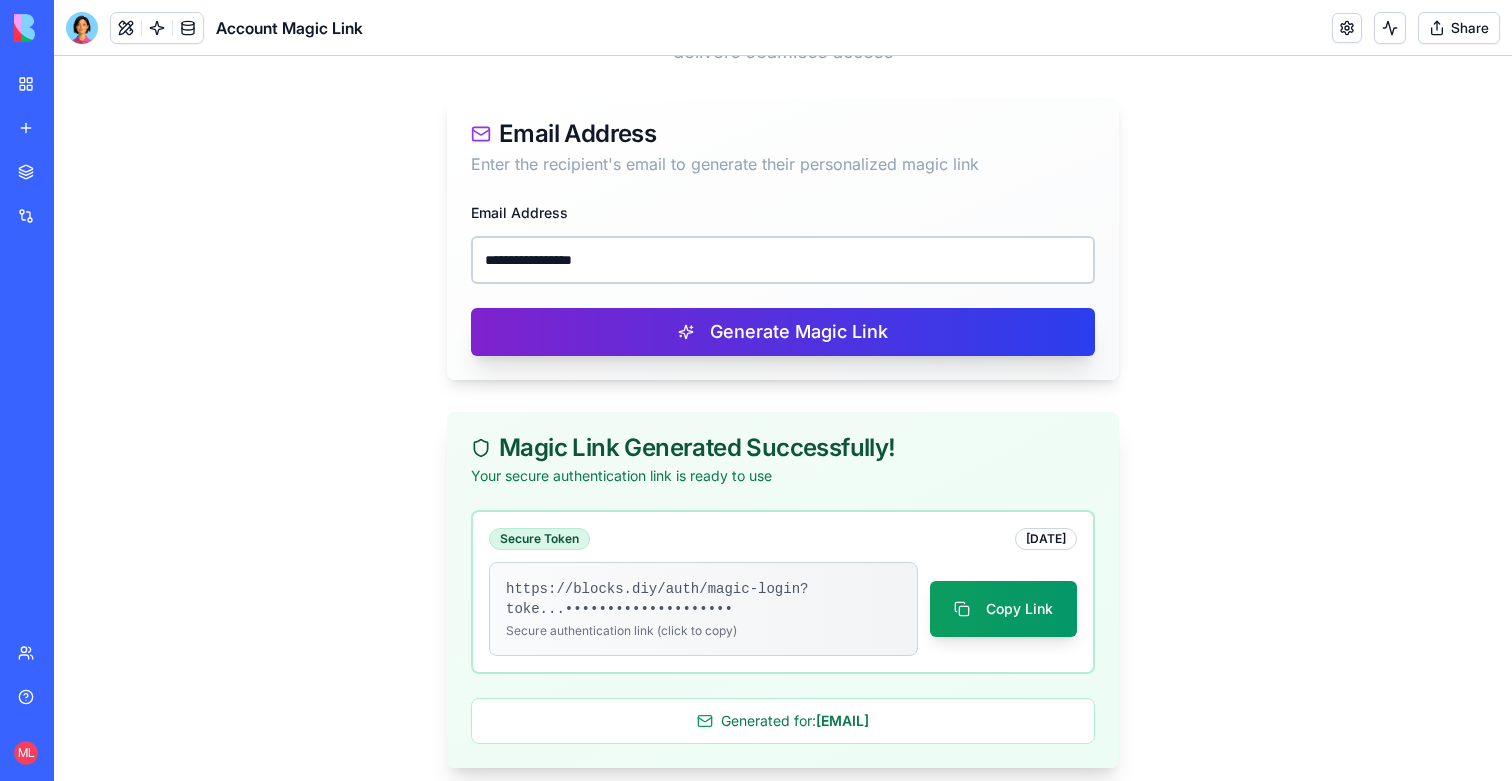 click on "Generate Magic Link" at bounding box center [783, 332] 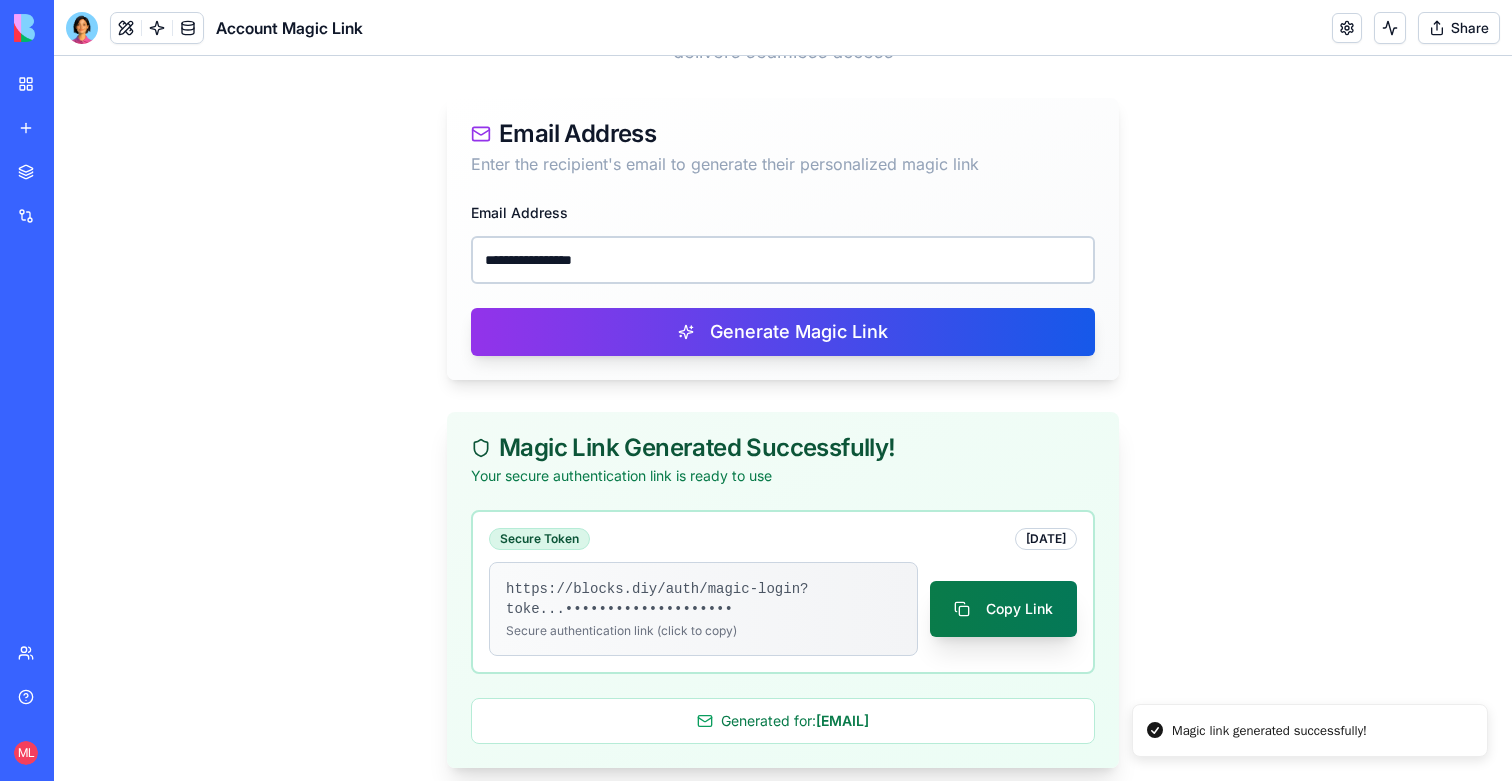 click on "Copy Link" at bounding box center (1003, 609) 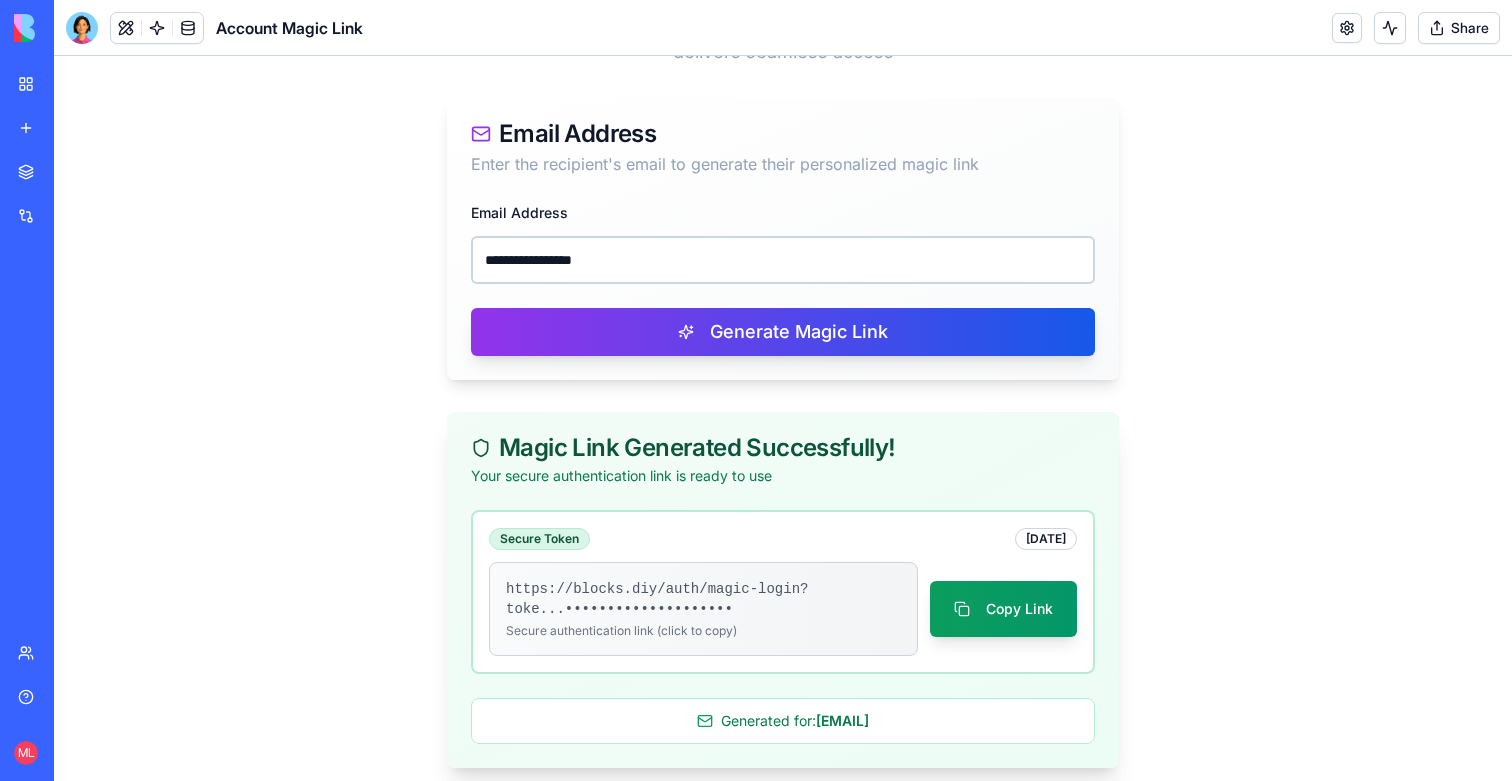 click on "**********" at bounding box center (783, 290) 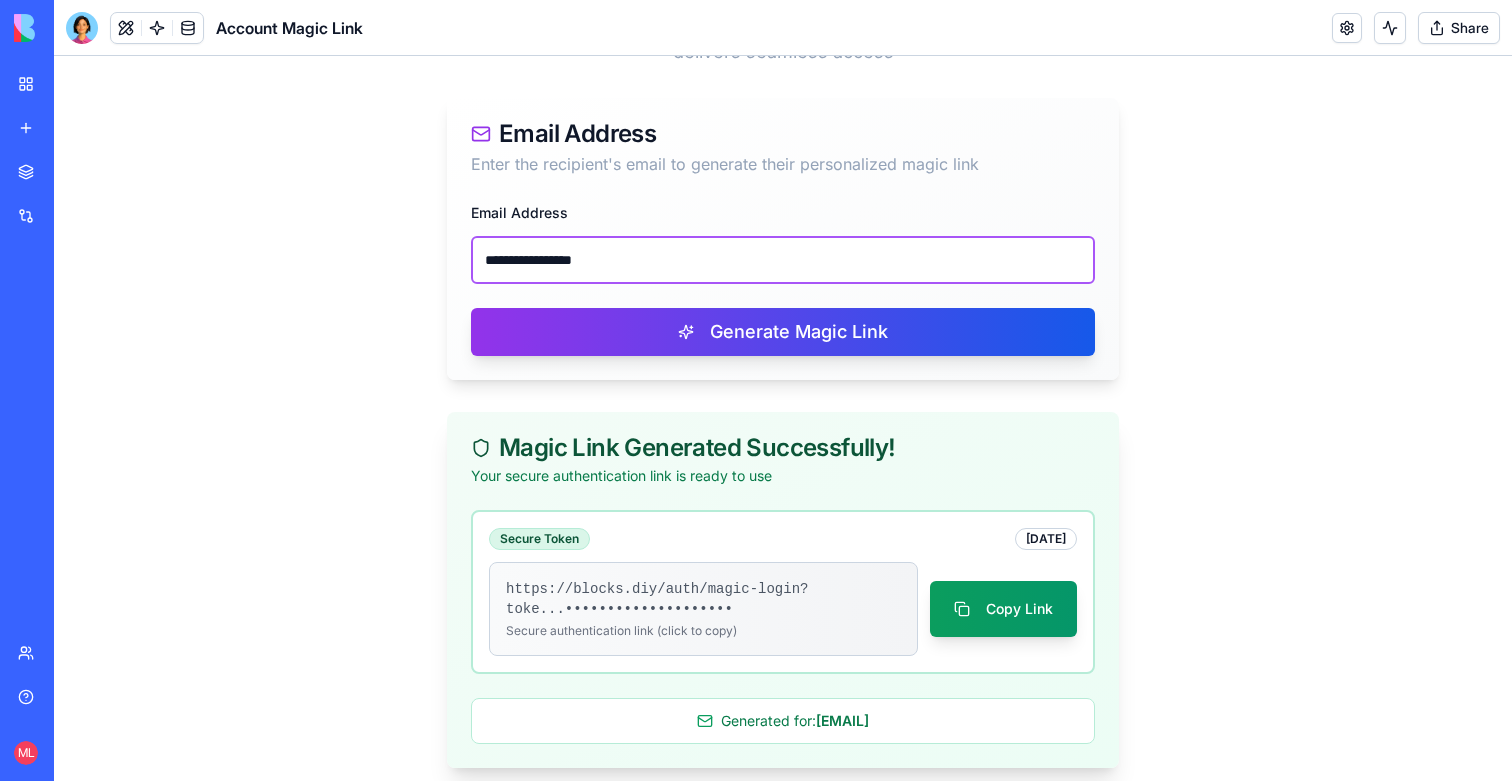 click on "**********" at bounding box center [783, 260] 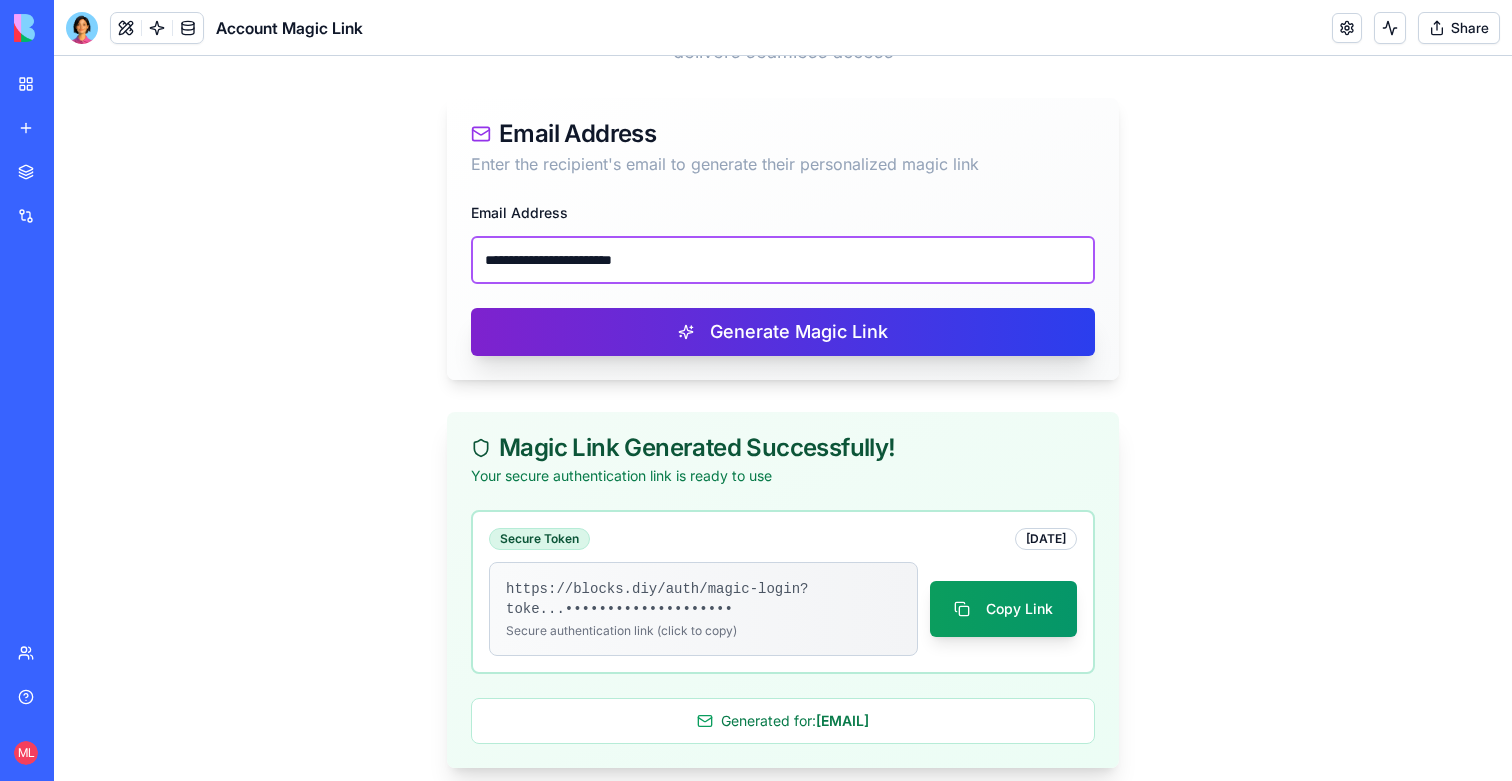 type on "**********" 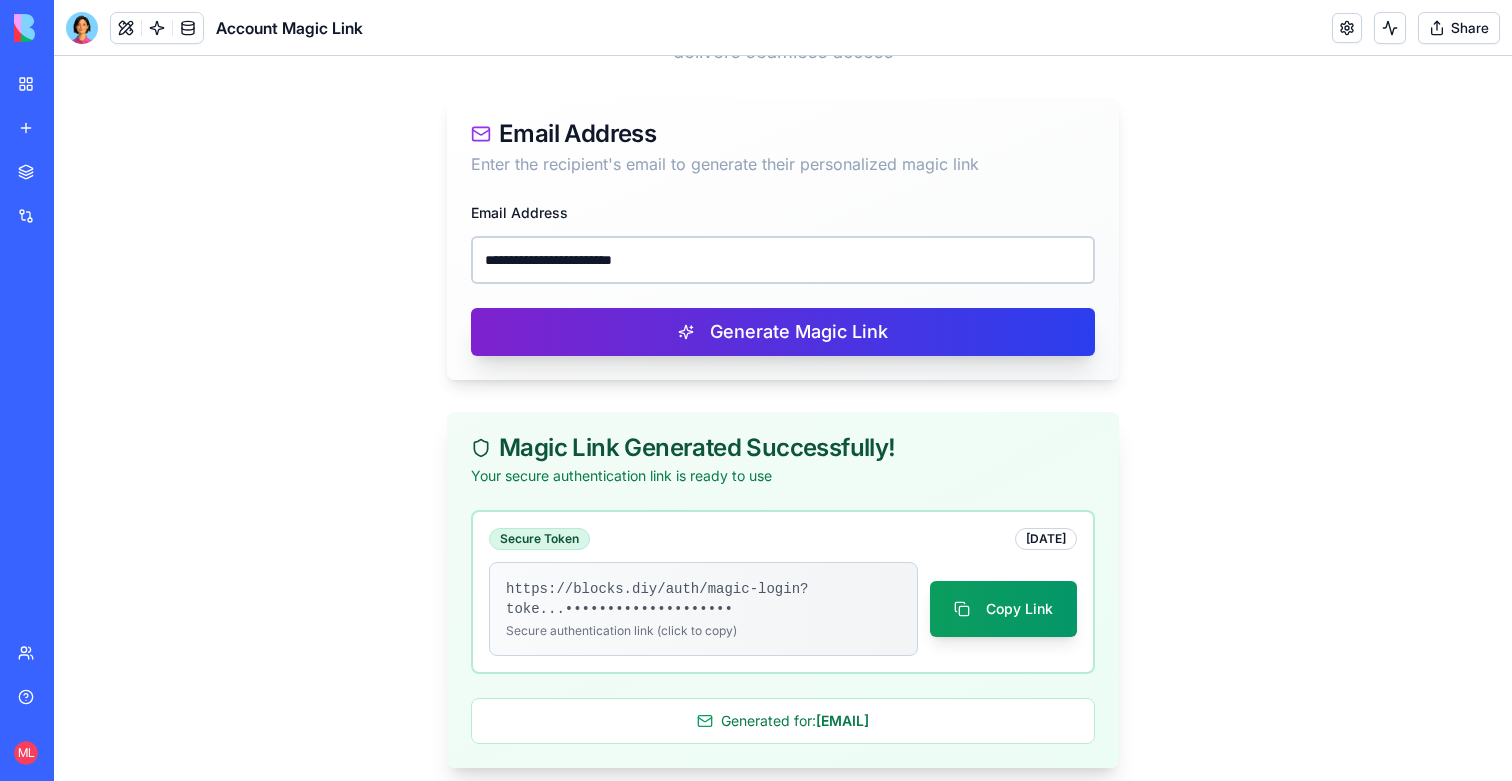 click on "Generate Magic Link" at bounding box center (783, 332) 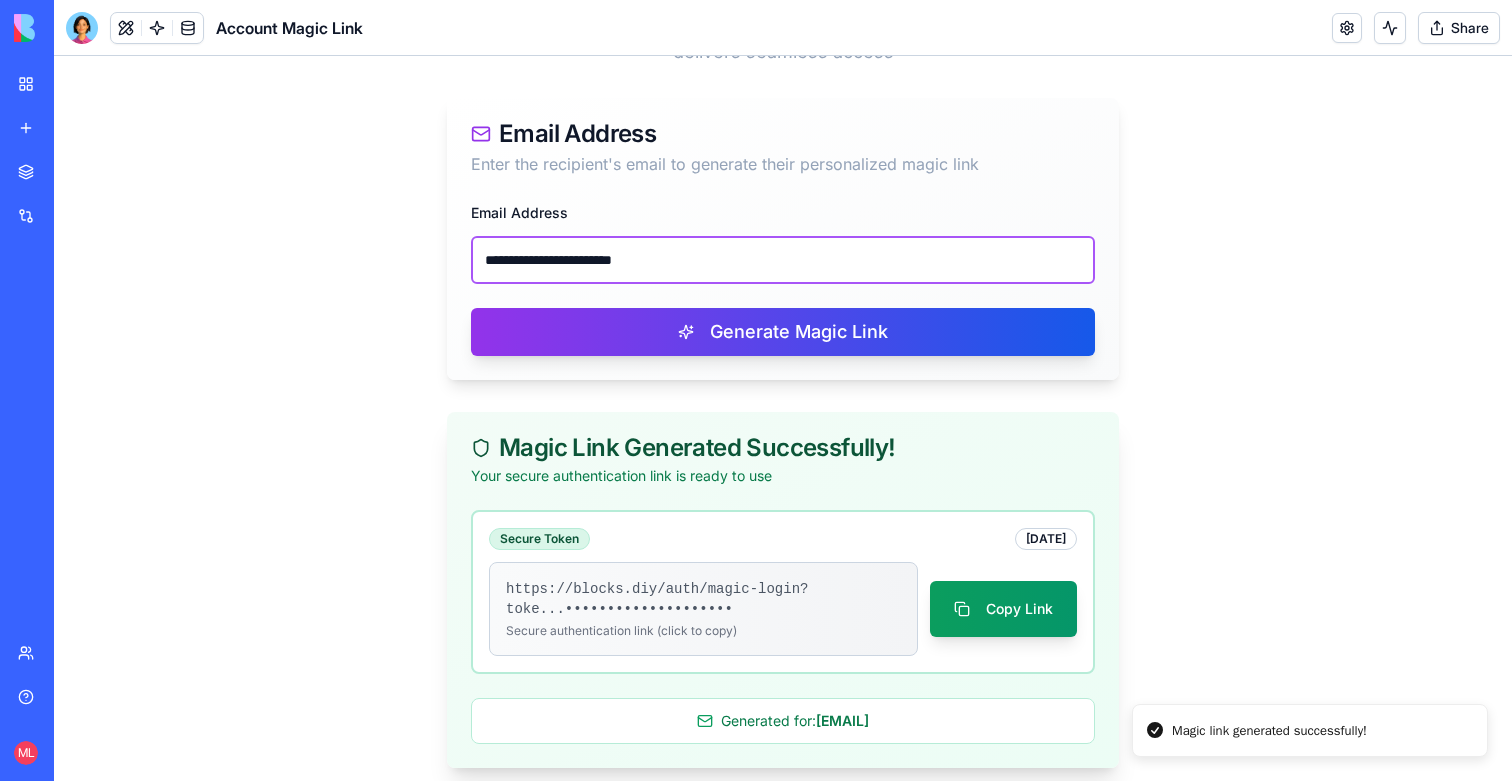 click on "**********" at bounding box center (783, 260) 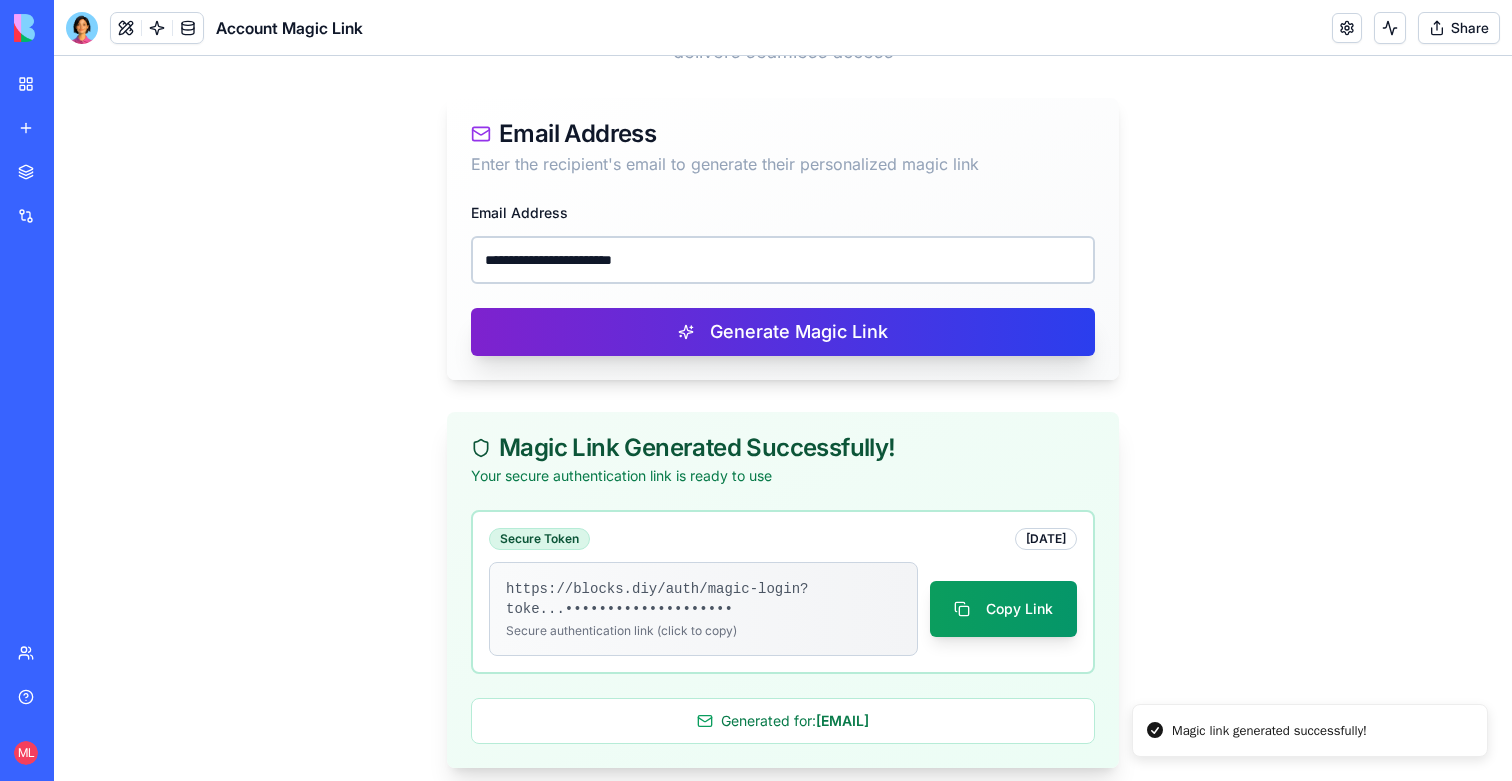 click on "Generate Magic Link" at bounding box center [783, 332] 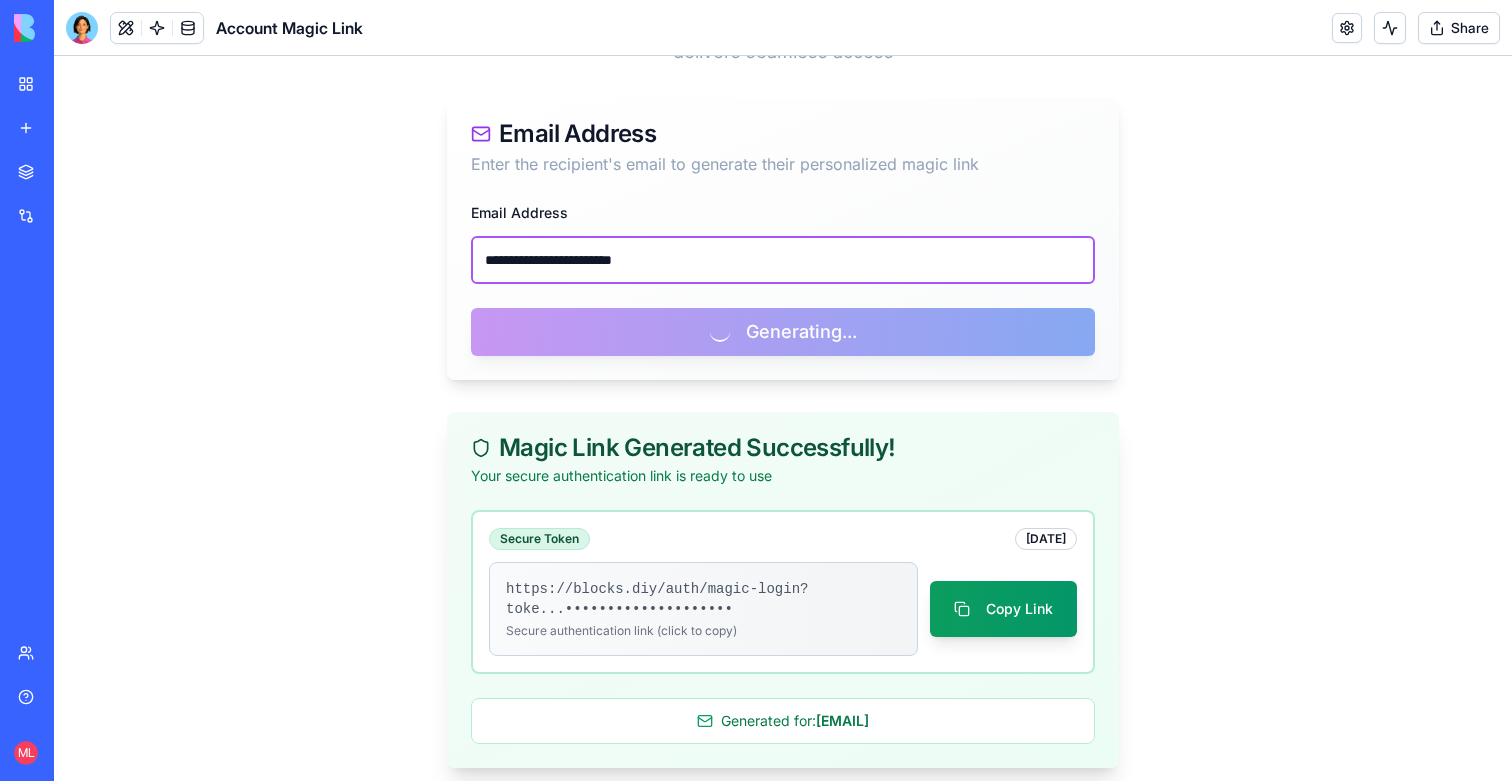 click on "**********" at bounding box center (783, 260) 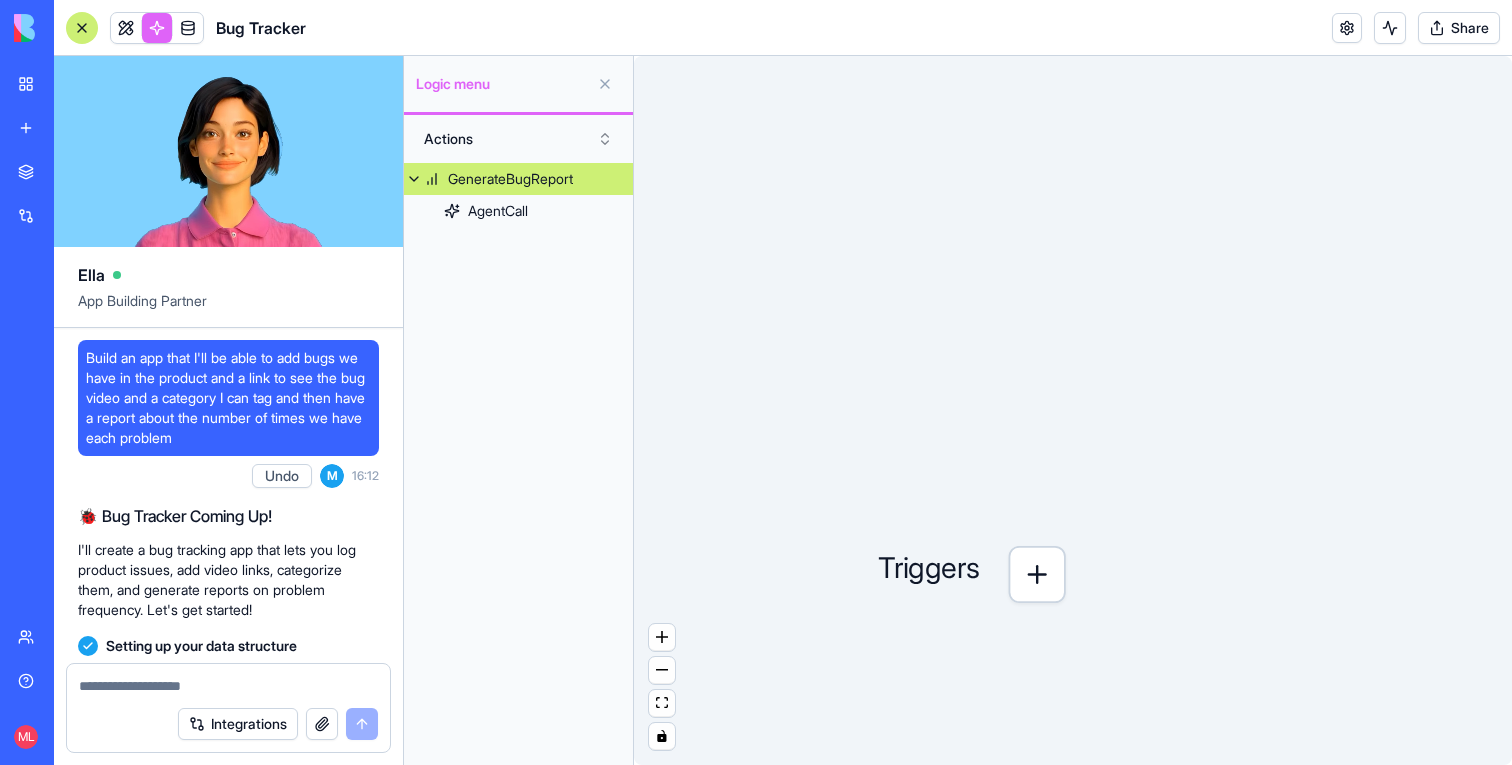 type 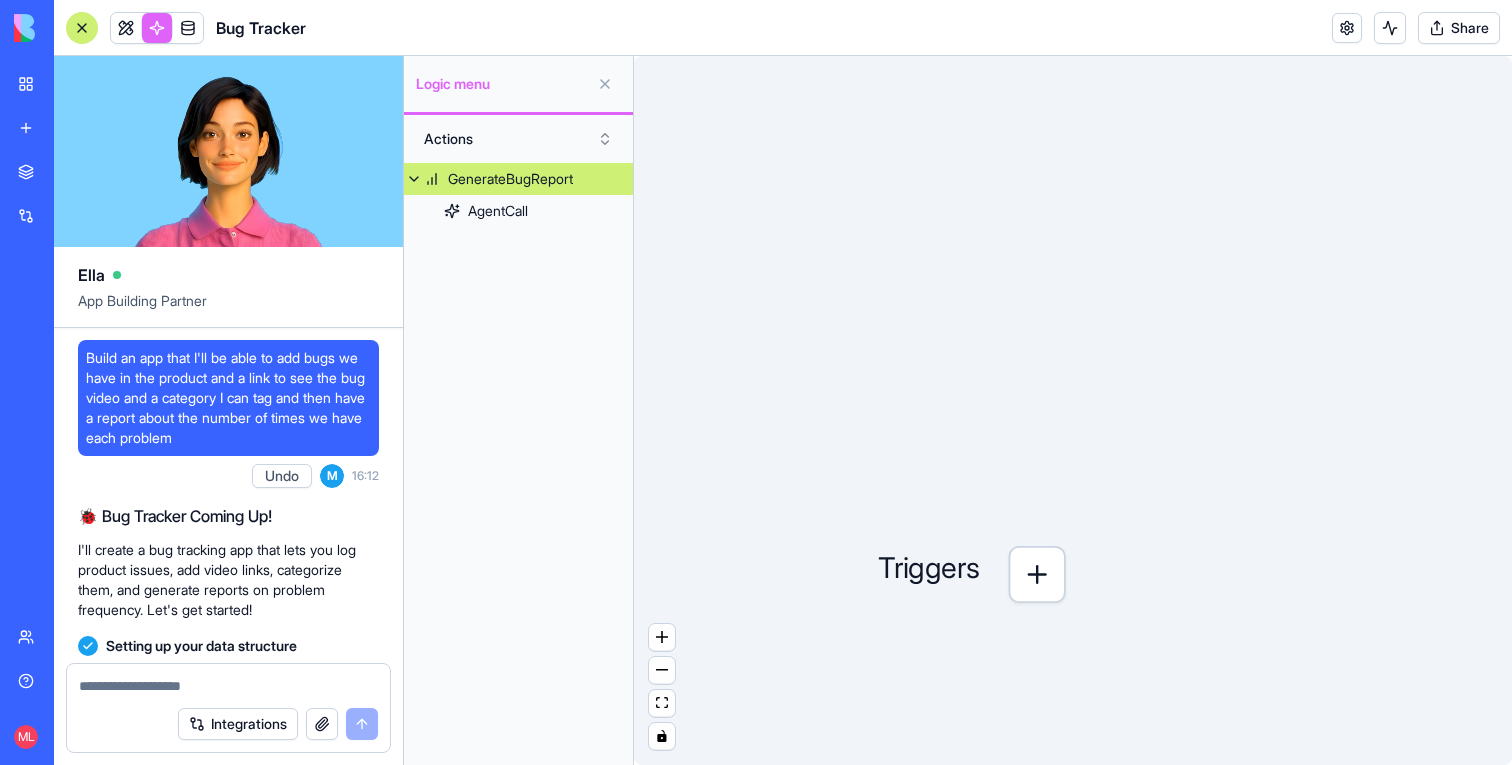 scroll, scrollTop: 0, scrollLeft: 0, axis: both 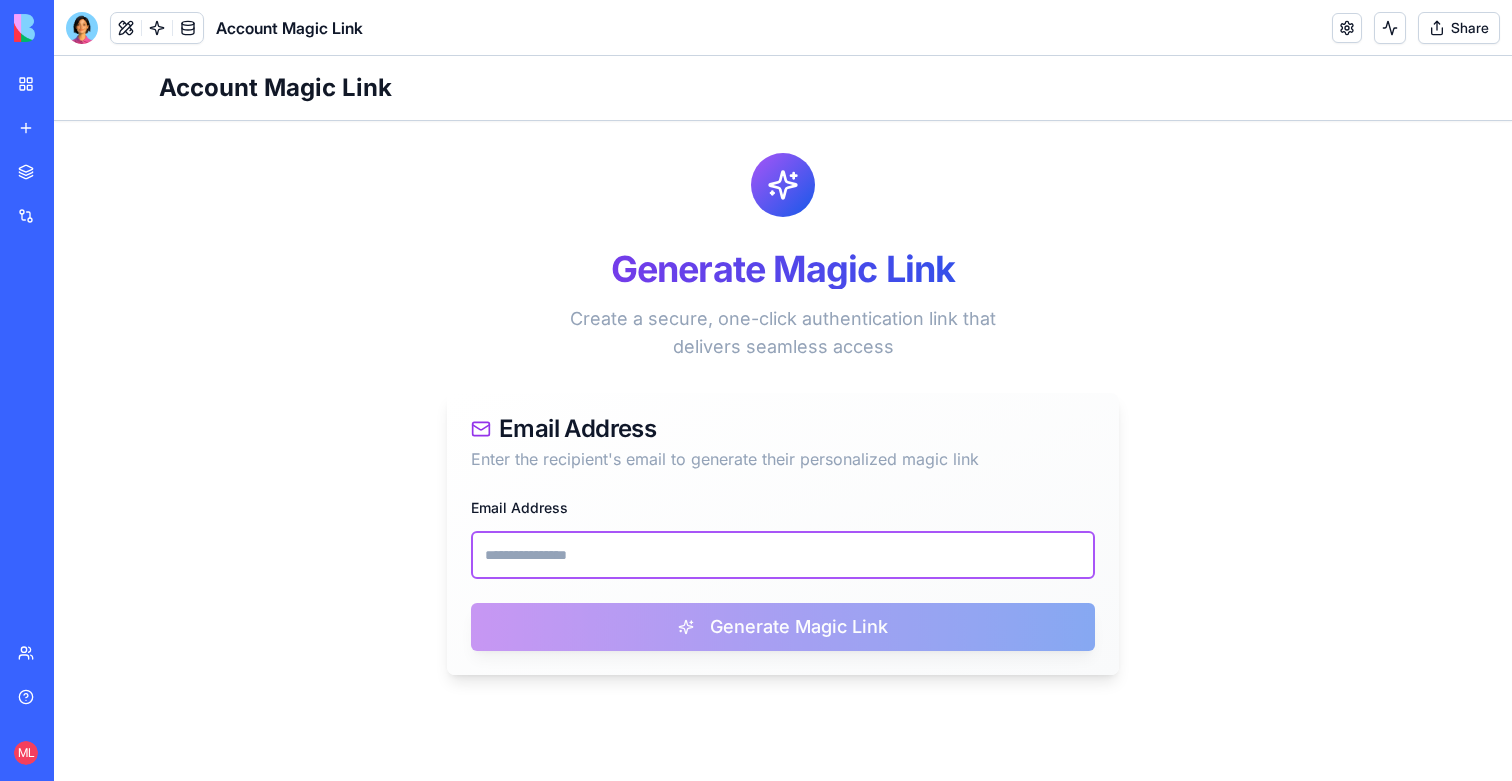 click on "Email Address" at bounding box center (783, 555) 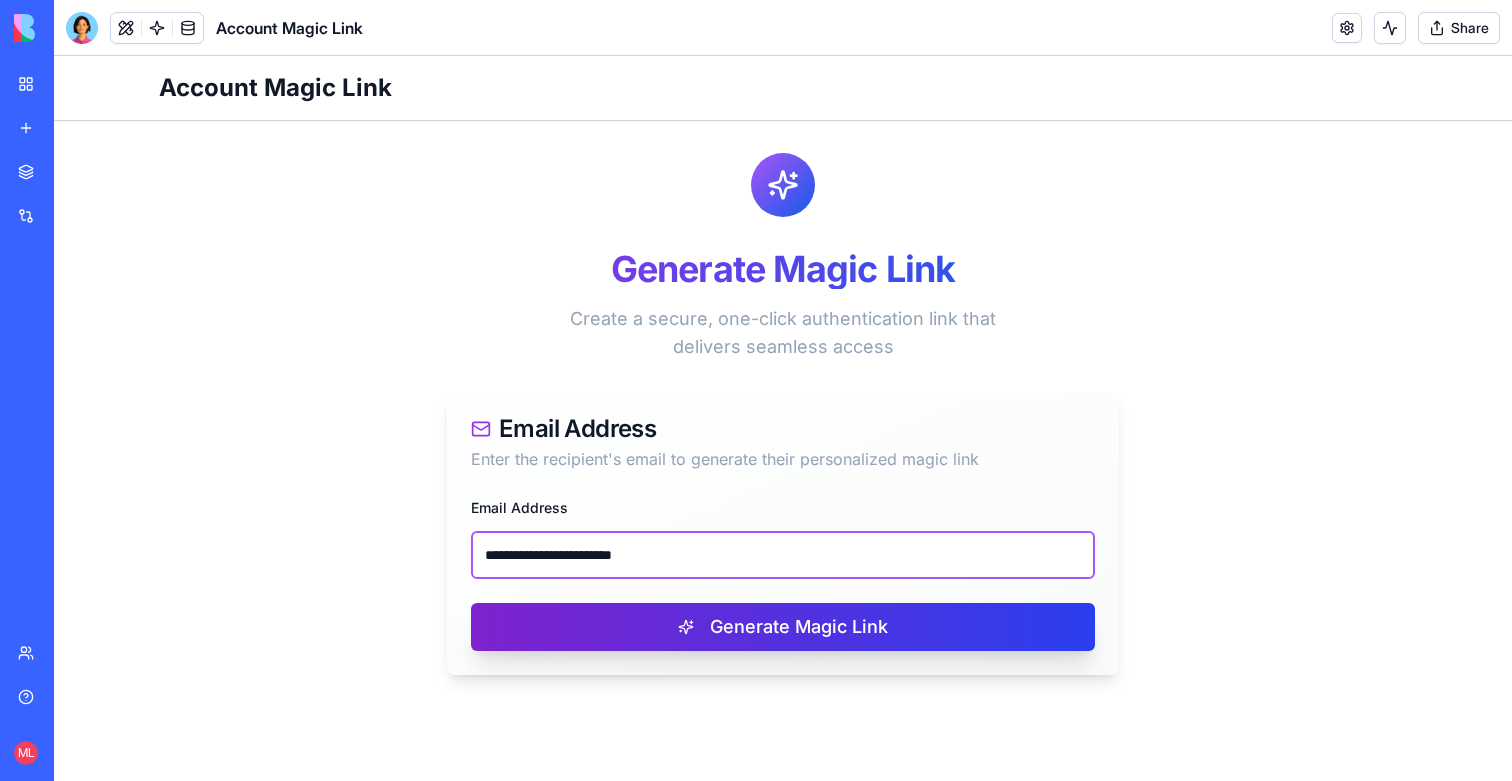 type on "**********" 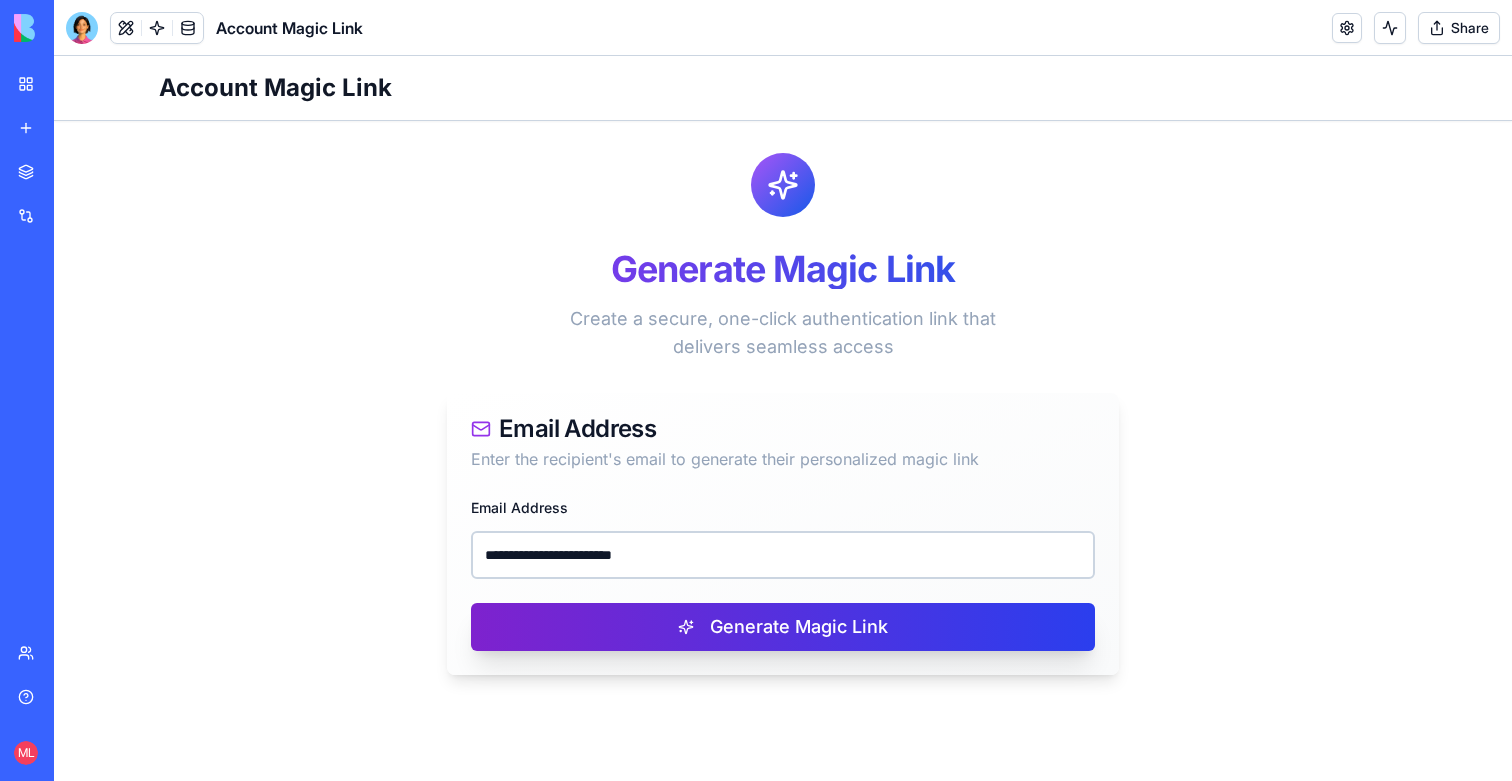 click on "Generate Magic Link" at bounding box center [783, 627] 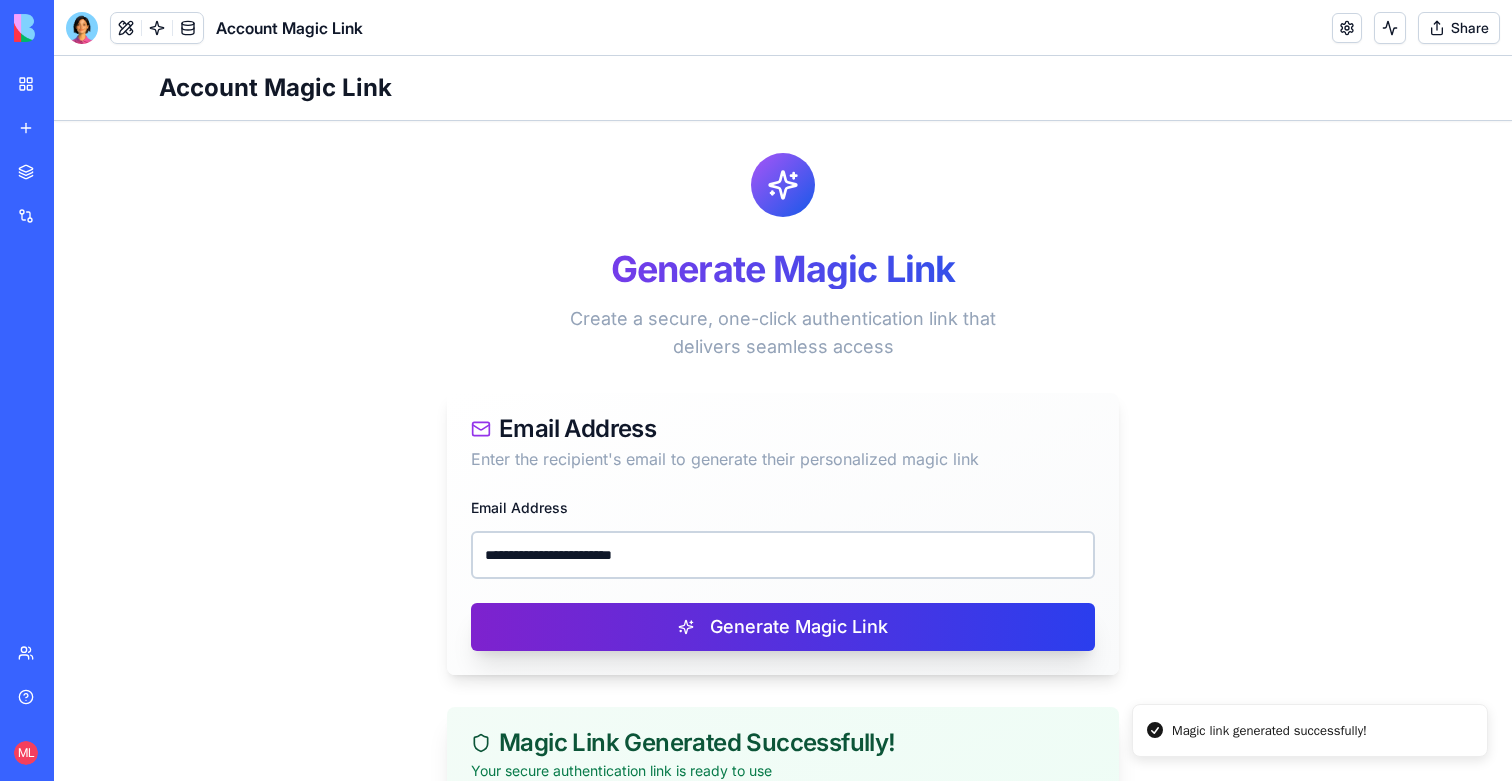 scroll, scrollTop: 314, scrollLeft: 0, axis: vertical 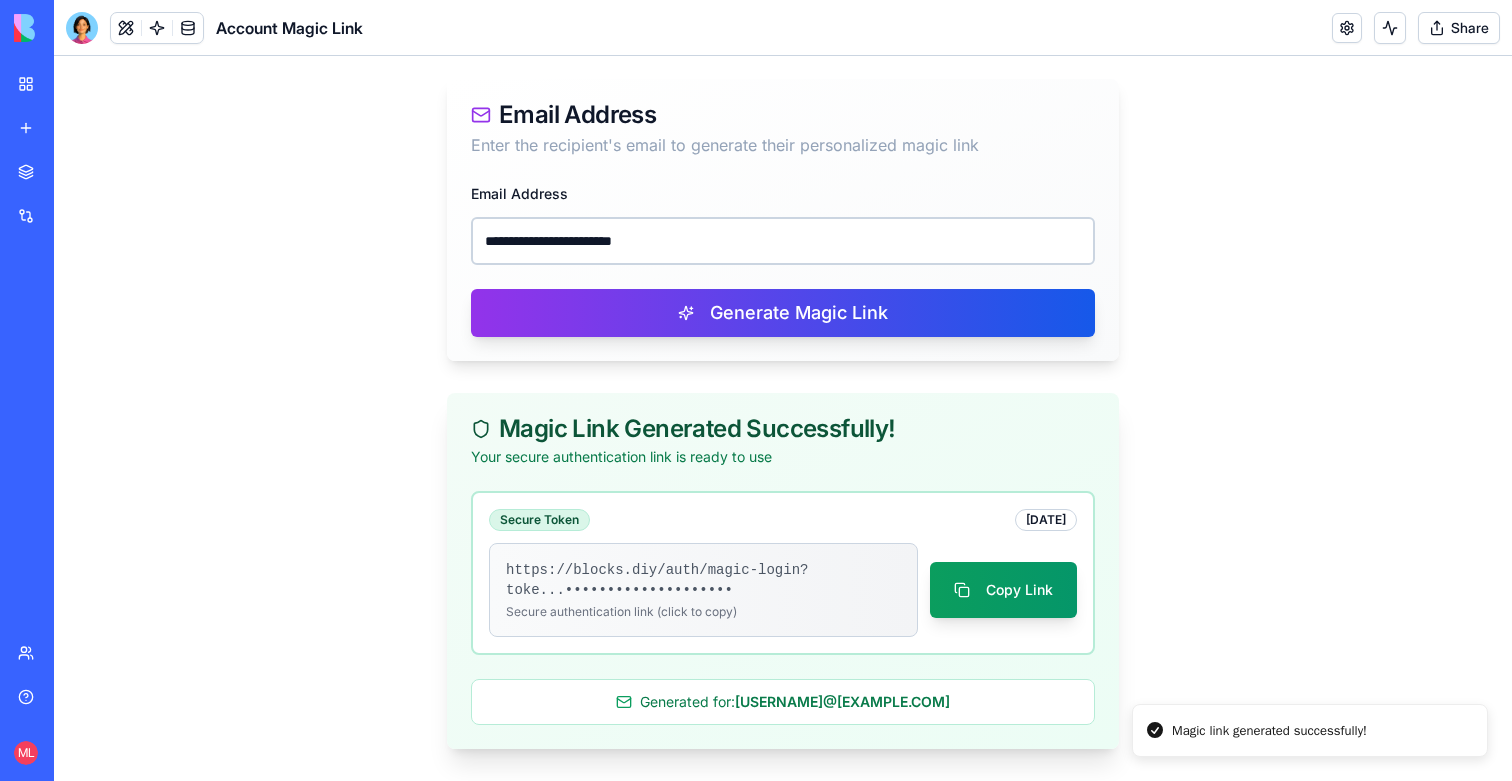click on "https://blocks.diy/auth/magic-login?toke ...•••••••••••••••••••• Secure authentication link (click to copy) Copy Link" at bounding box center (783, 590) 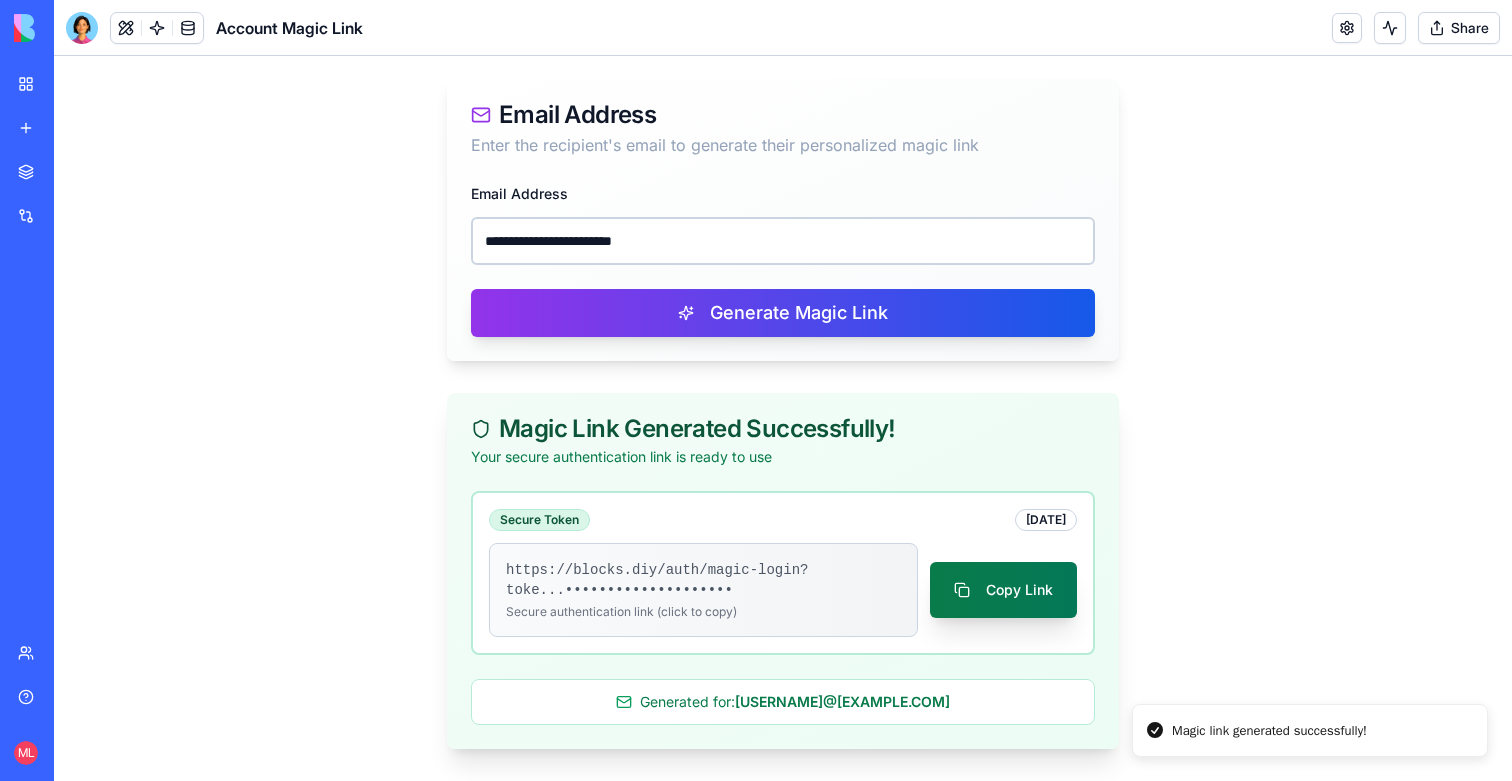 click on "Copy Link" at bounding box center [1003, 590] 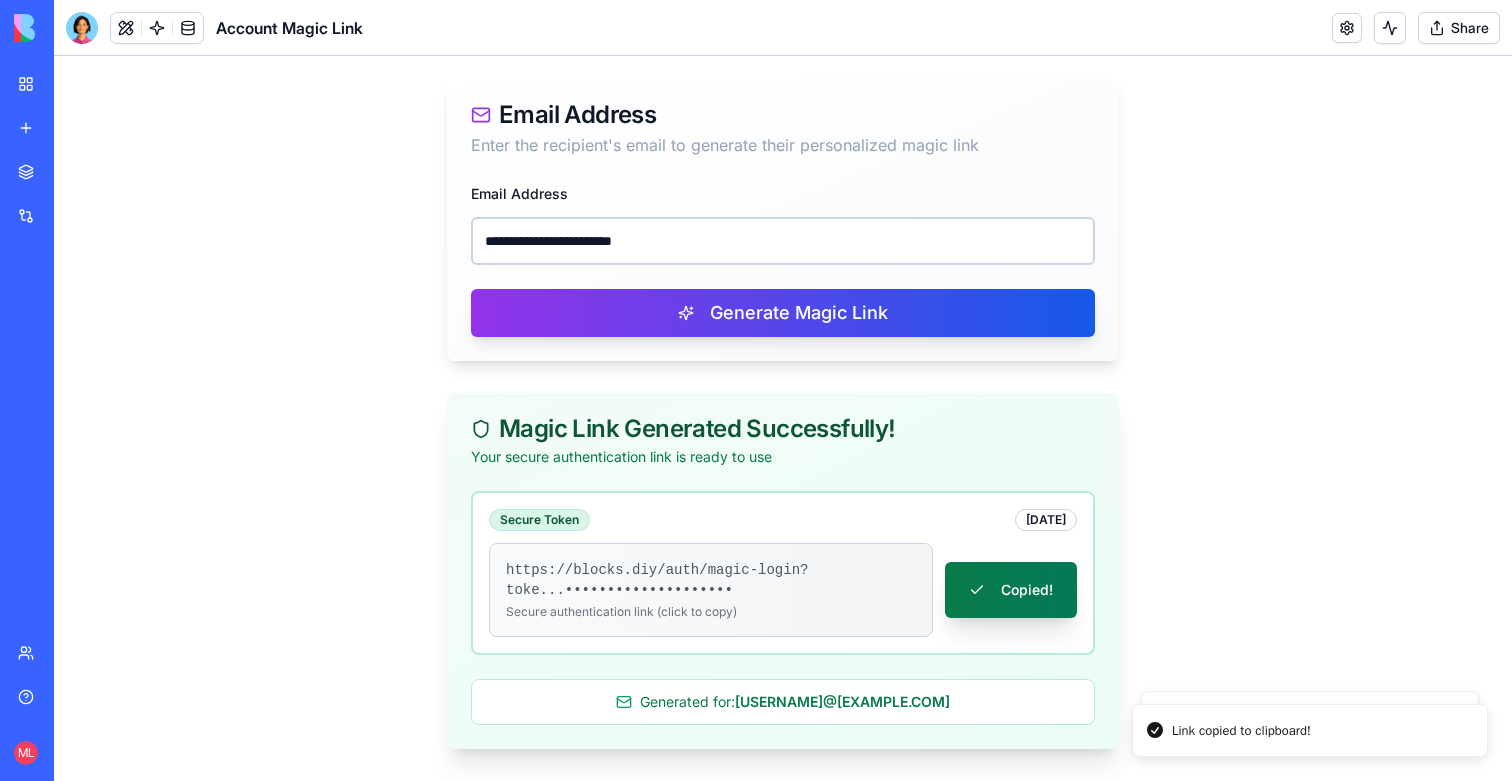 type 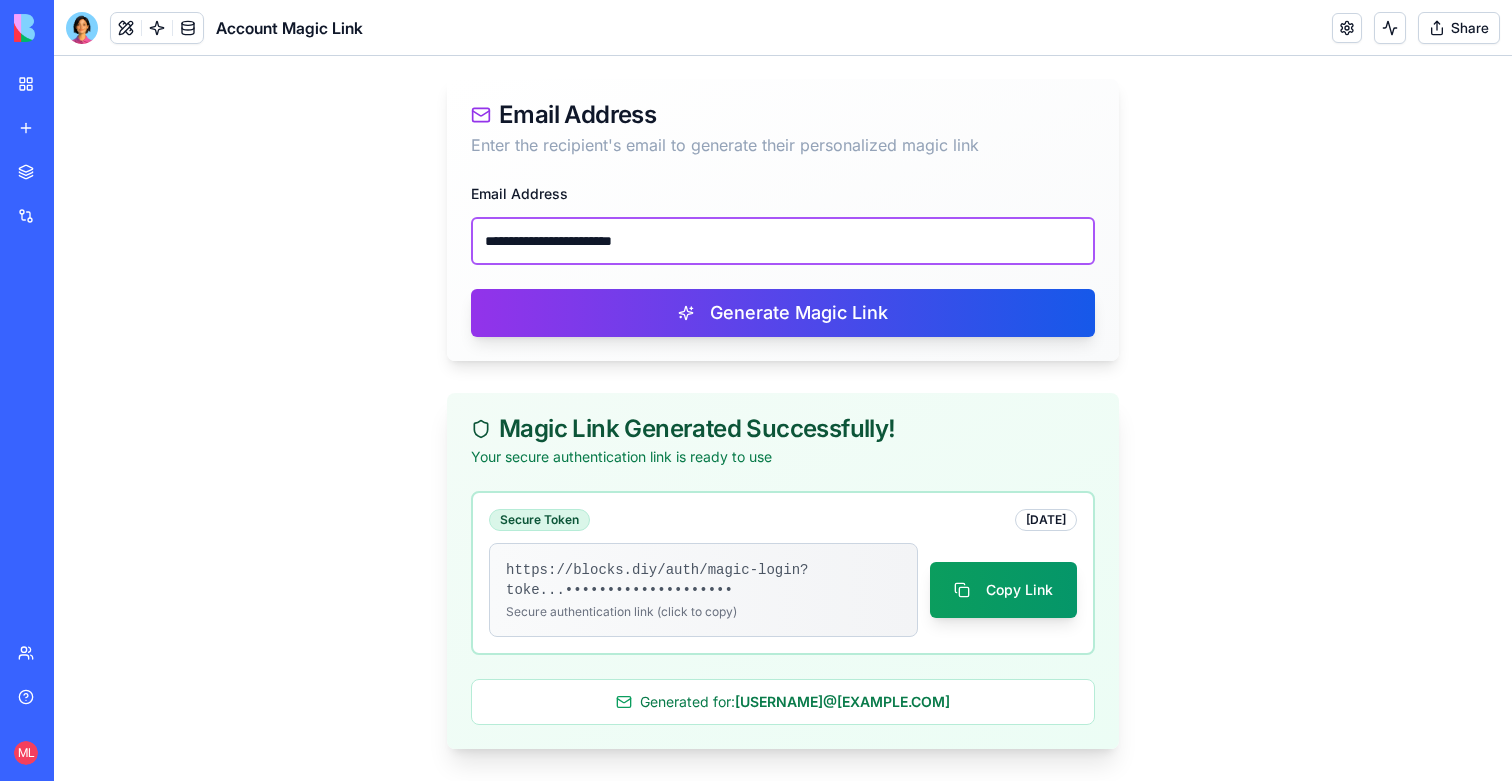 click on "**********" at bounding box center (783, 241) 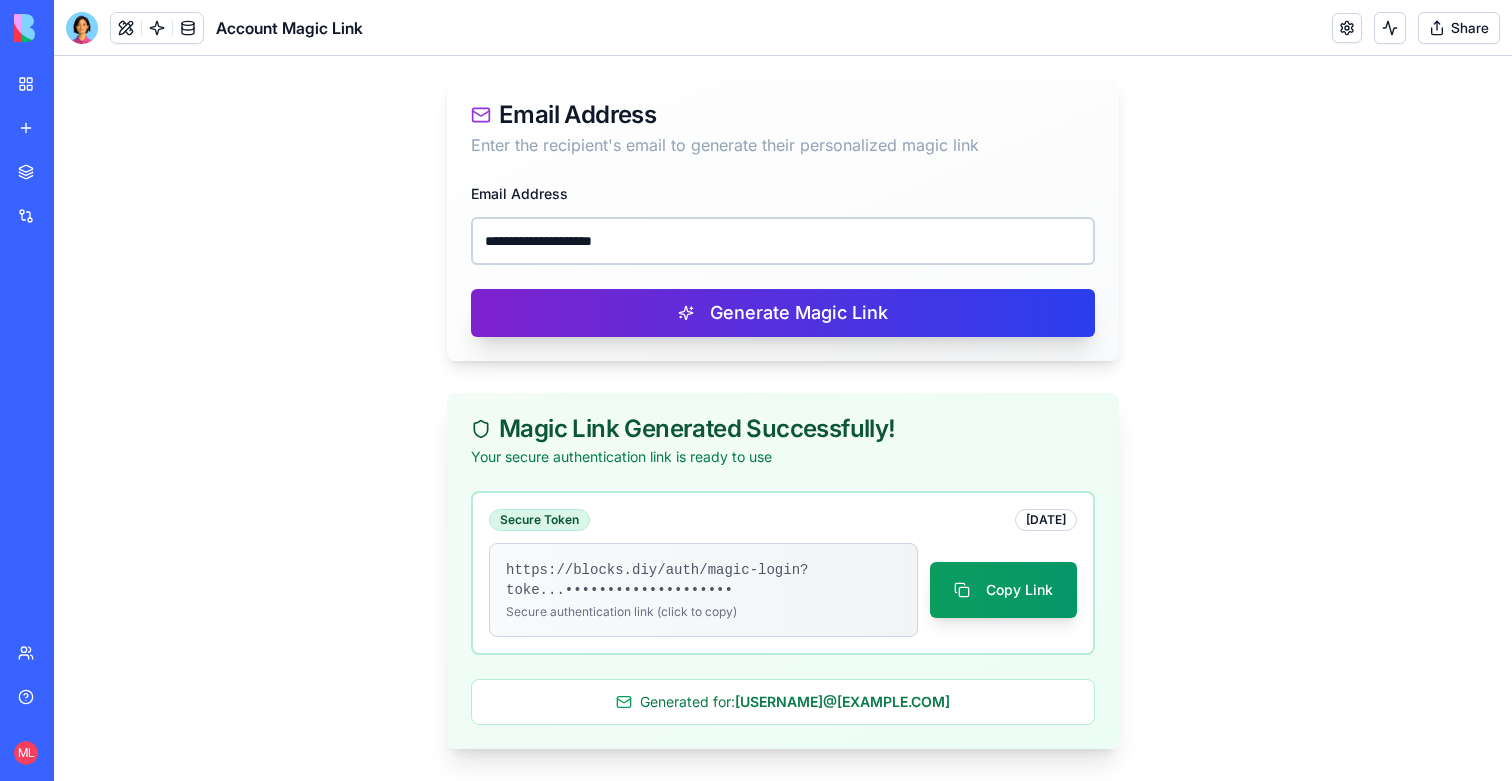 click on "Generate Magic Link" at bounding box center (783, 313) 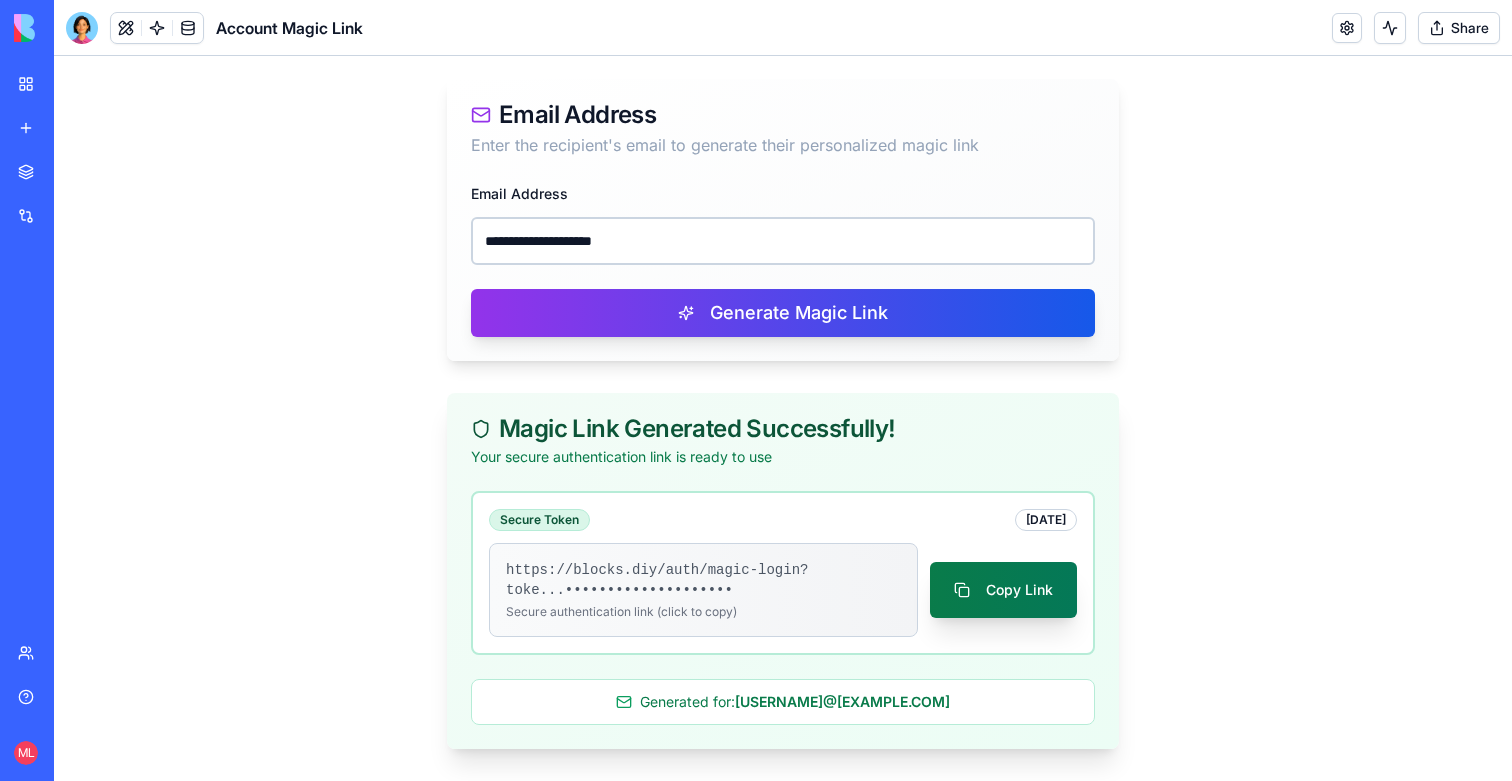 click on "Copy Link" at bounding box center [1003, 590] 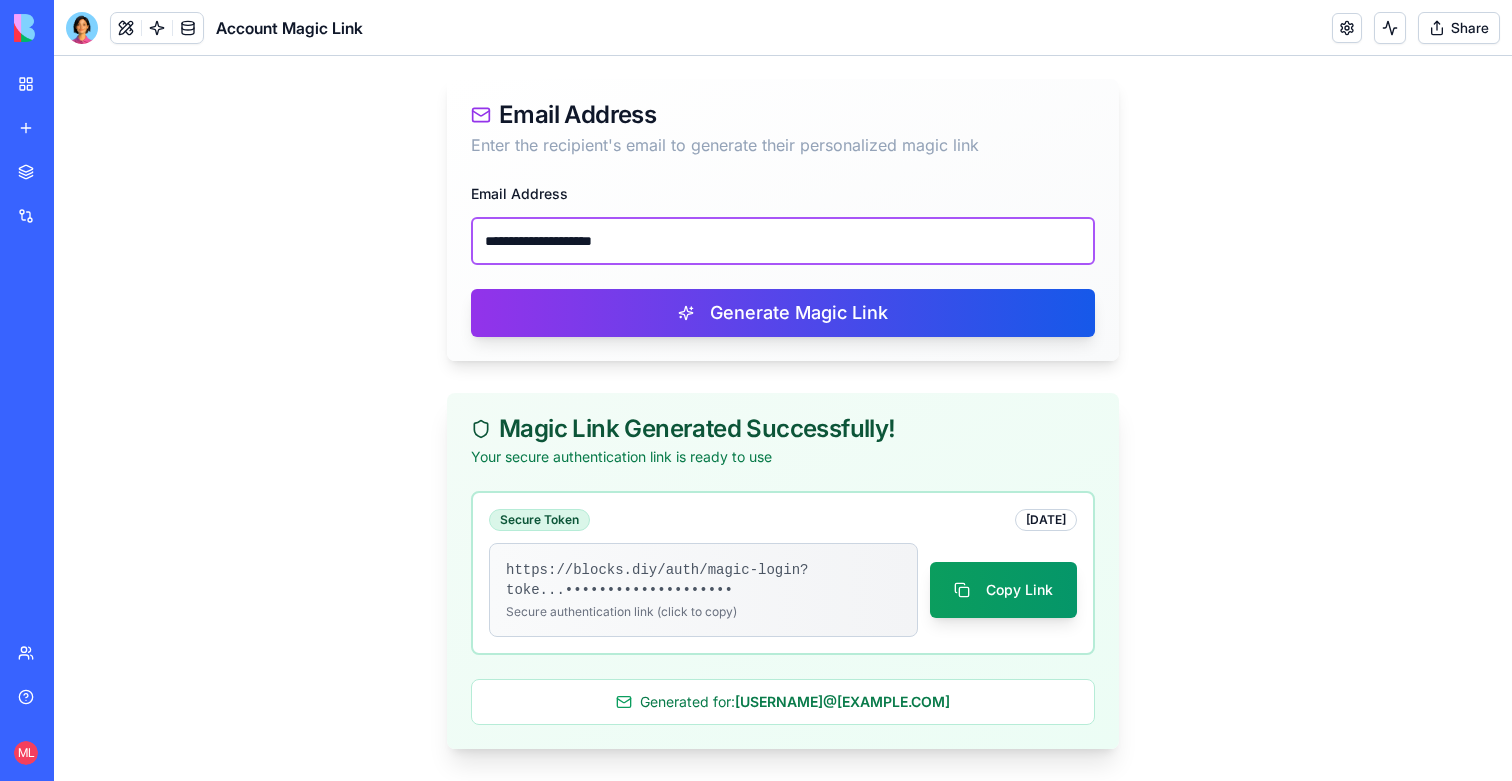 click on "**********" at bounding box center (783, 241) 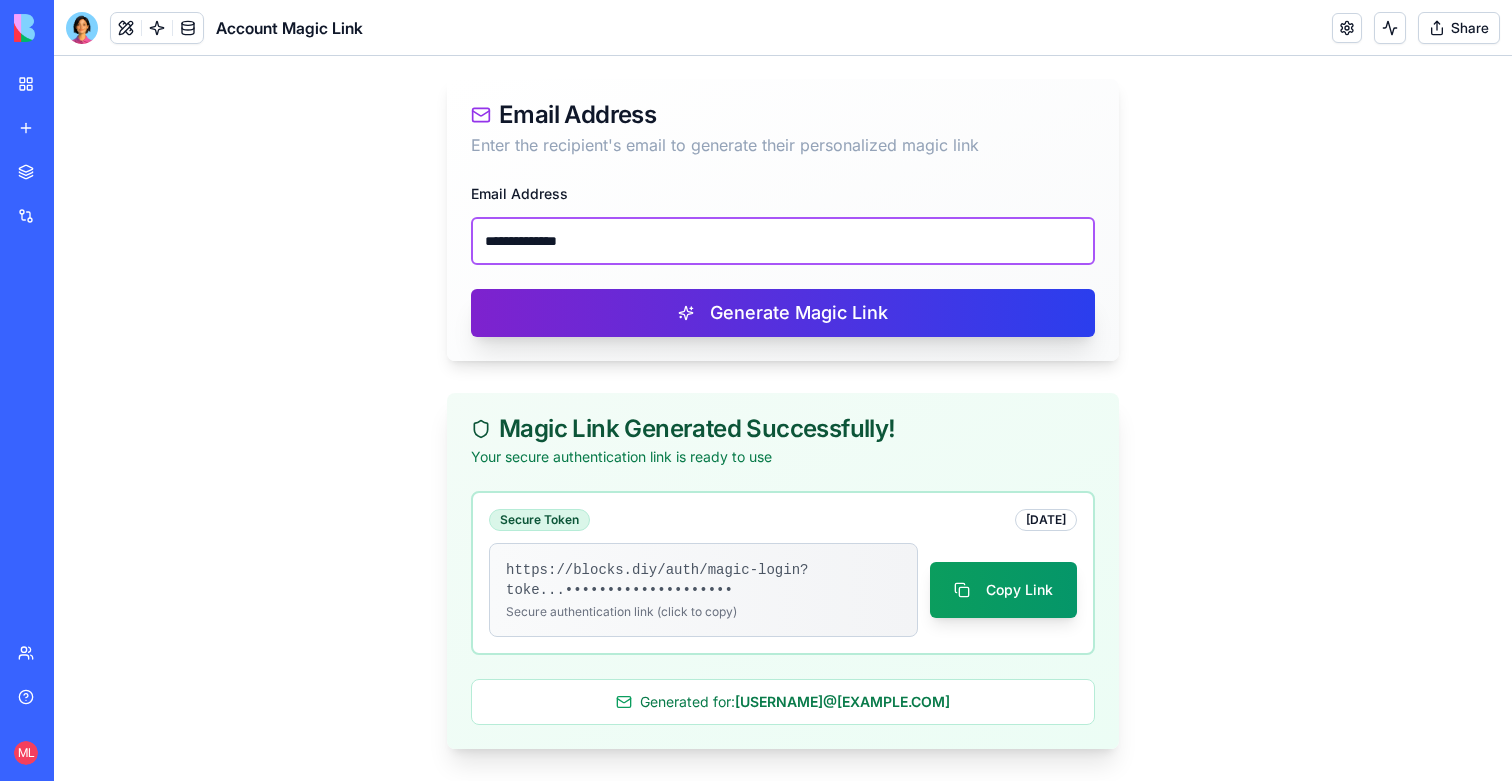 type on "**********" 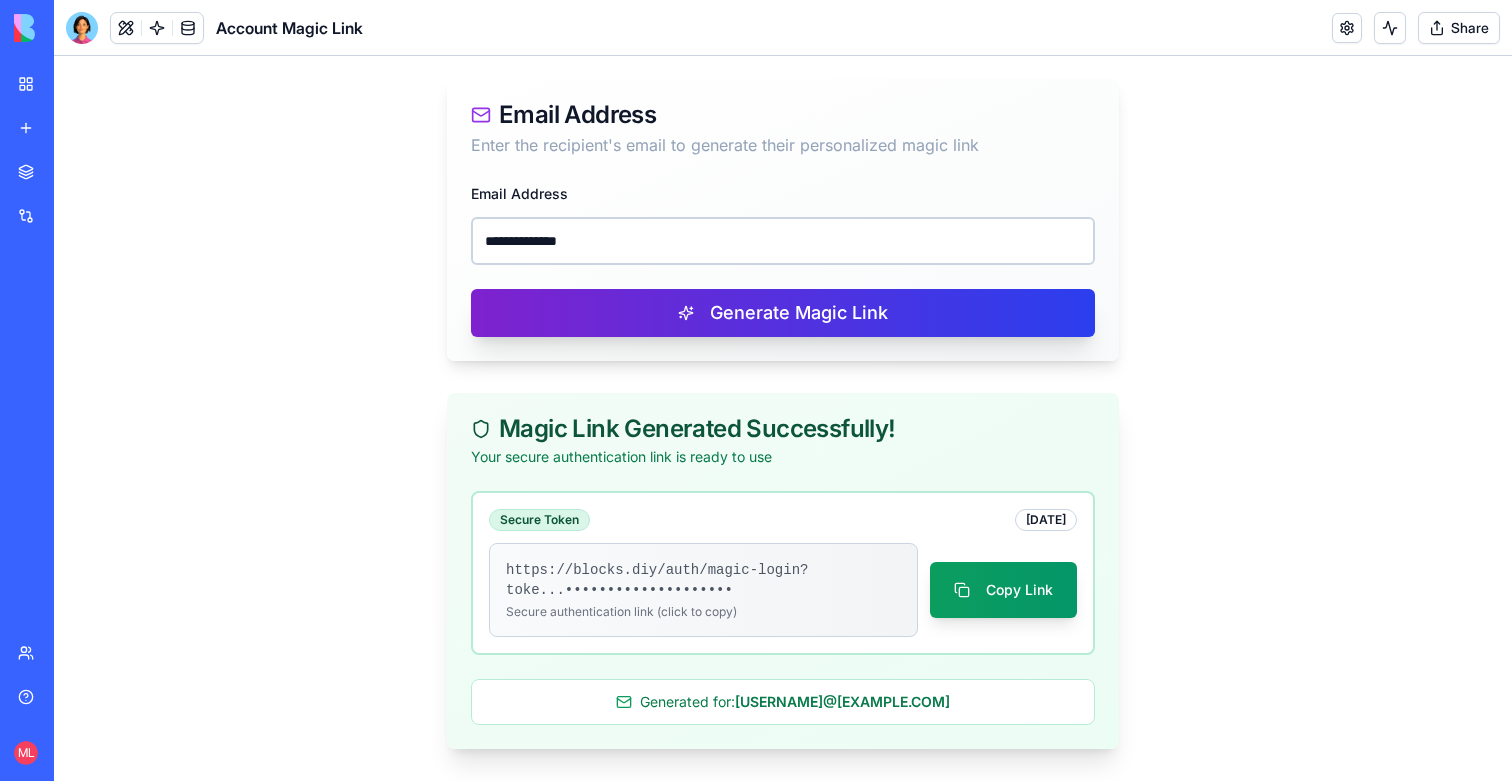 click on "Generate Magic Link" at bounding box center [783, 313] 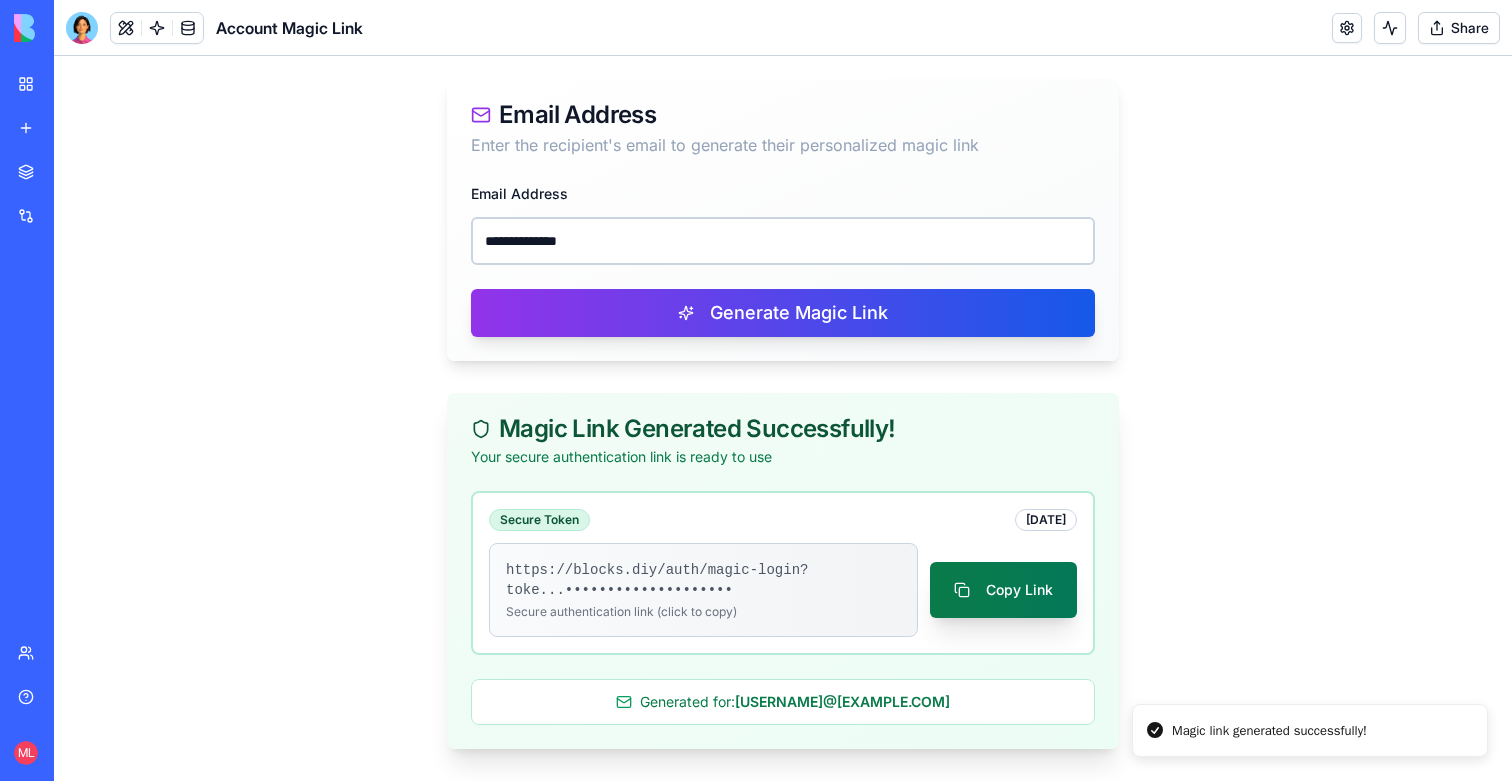 click on "Copy Link" at bounding box center [1003, 590] 